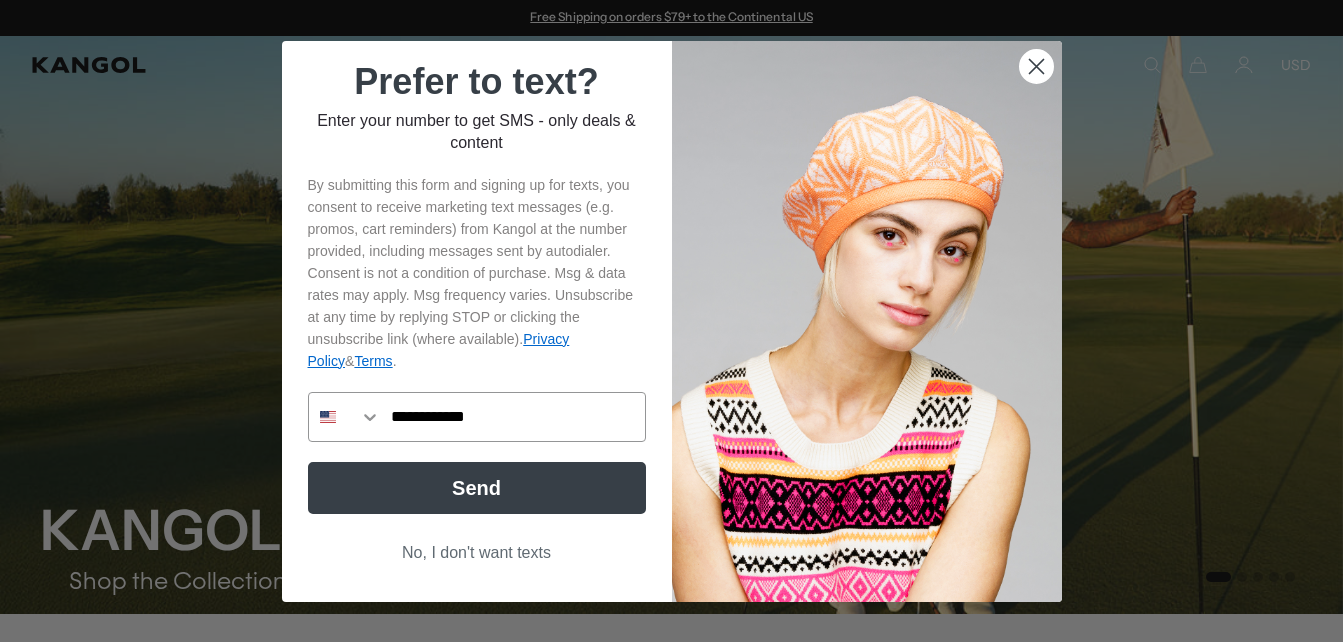 scroll, scrollTop: 0, scrollLeft: 0, axis: both 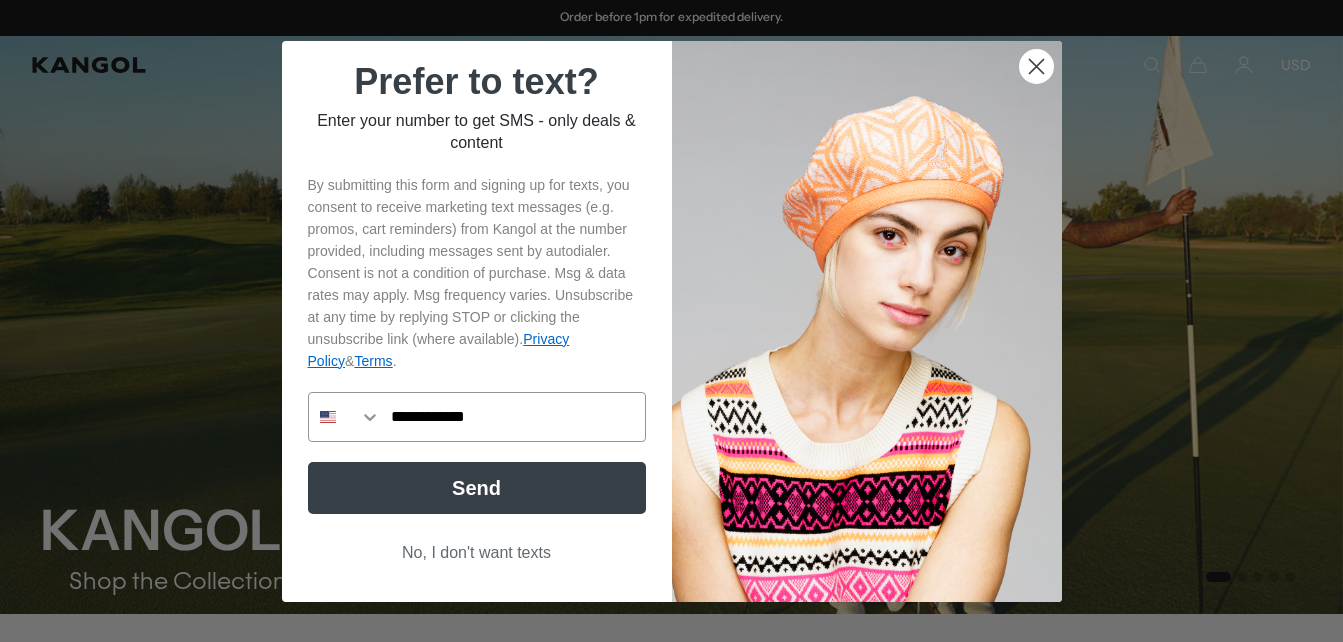 type on "**********" 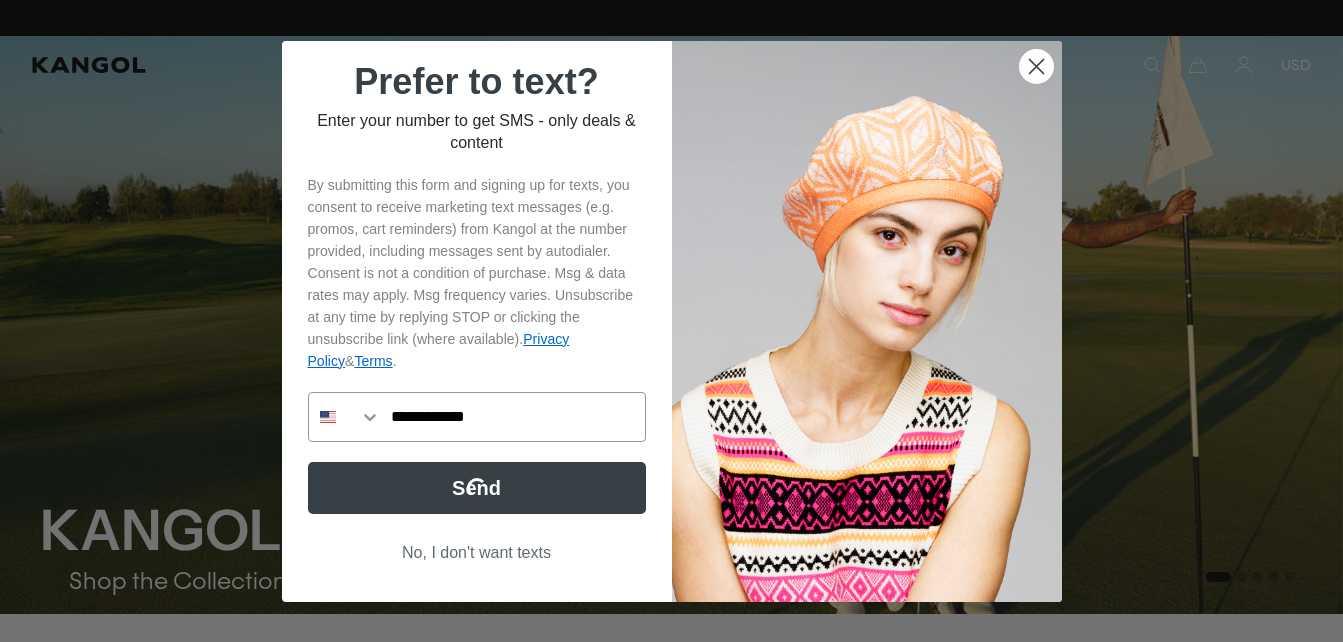 scroll, scrollTop: 0, scrollLeft: 0, axis: both 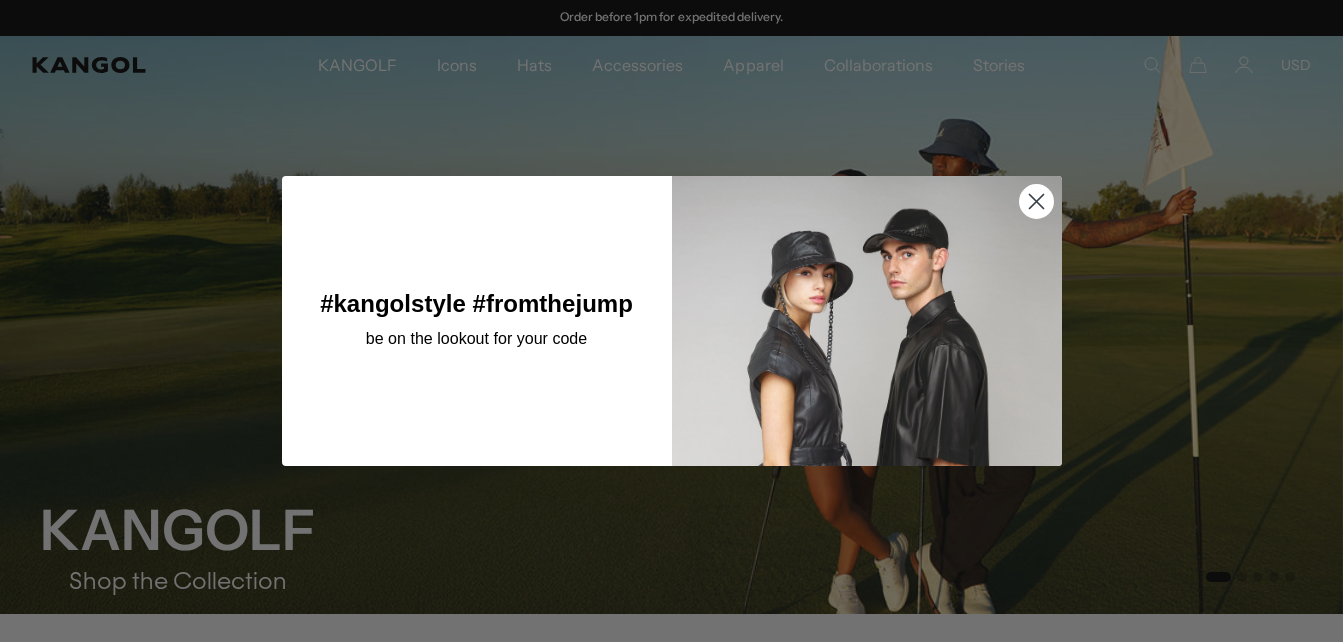click at bounding box center (867, 321) 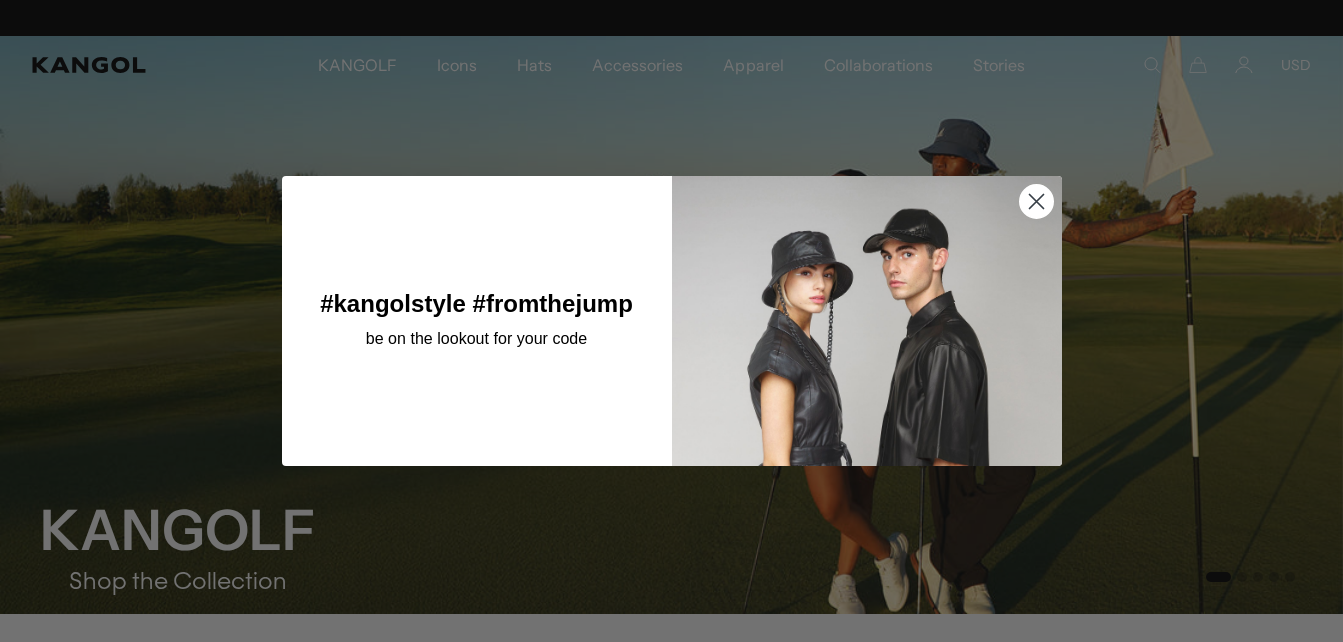 scroll, scrollTop: 0, scrollLeft: 0, axis: both 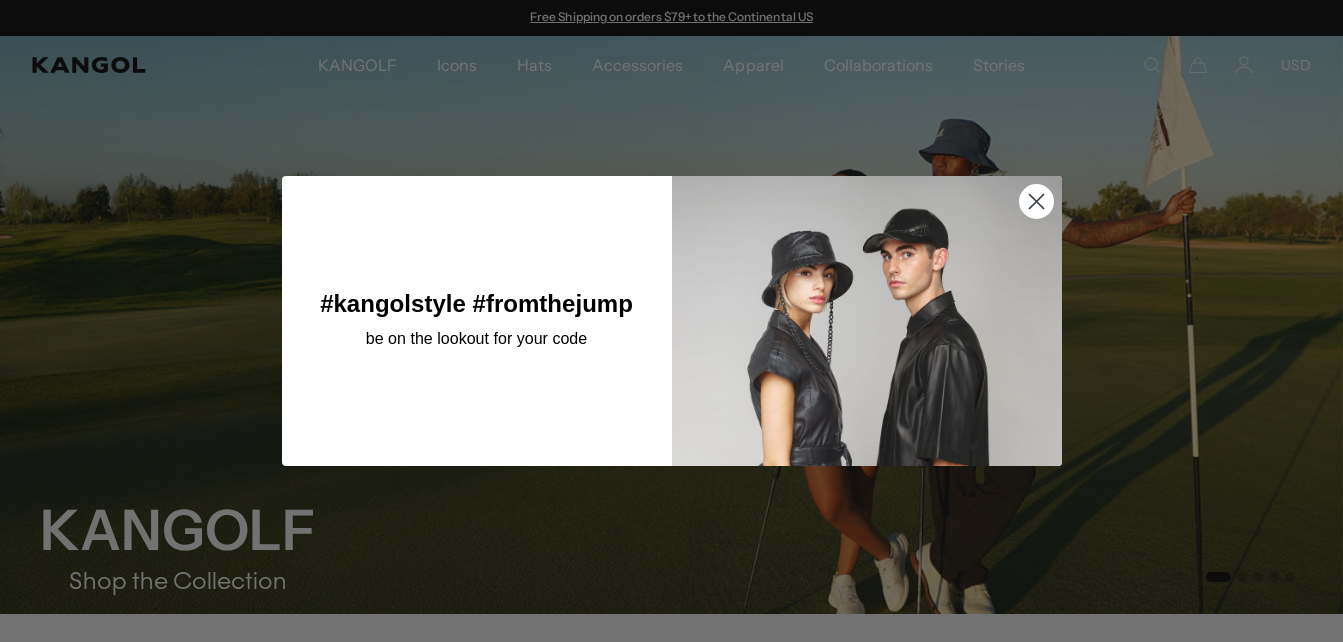 click 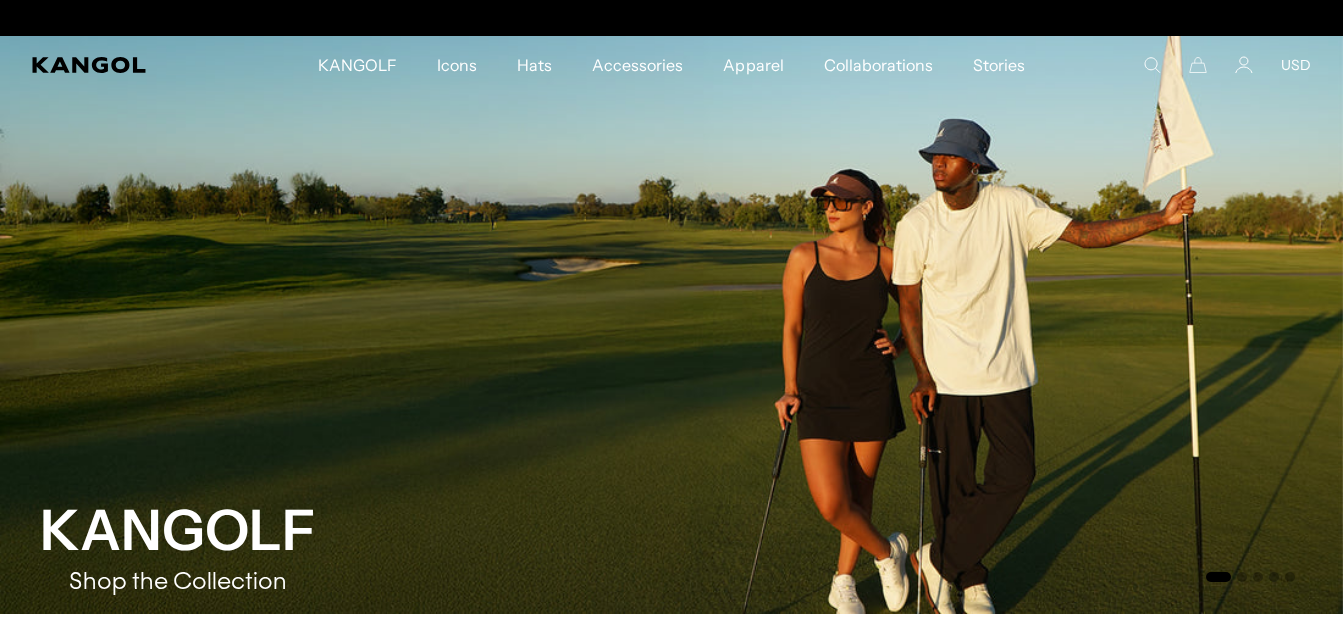 scroll, scrollTop: 0, scrollLeft: 412, axis: horizontal 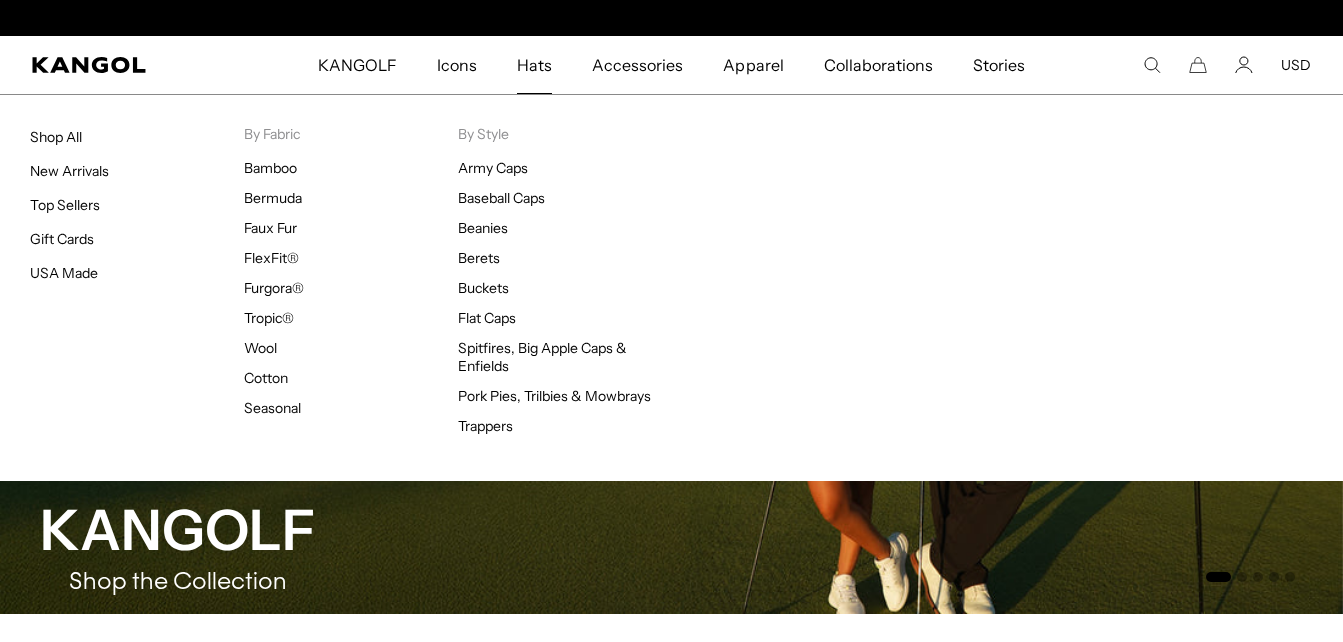 click on "Hats" at bounding box center (534, 65) 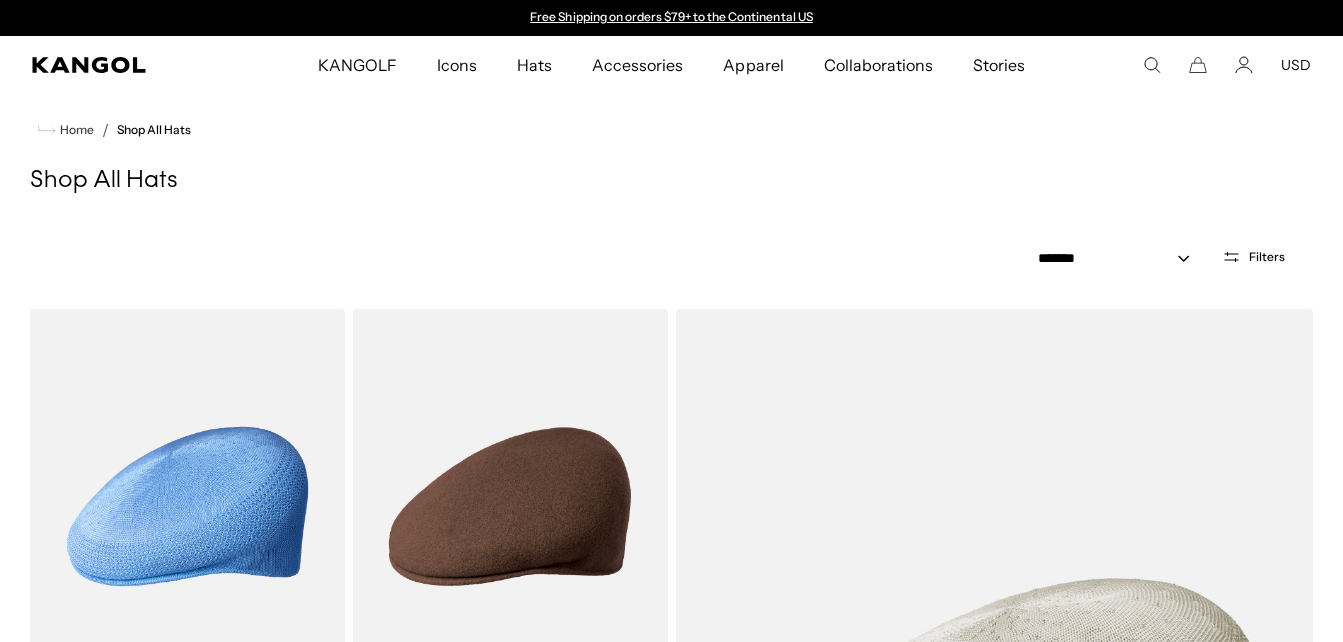 scroll, scrollTop: 0, scrollLeft: 0, axis: both 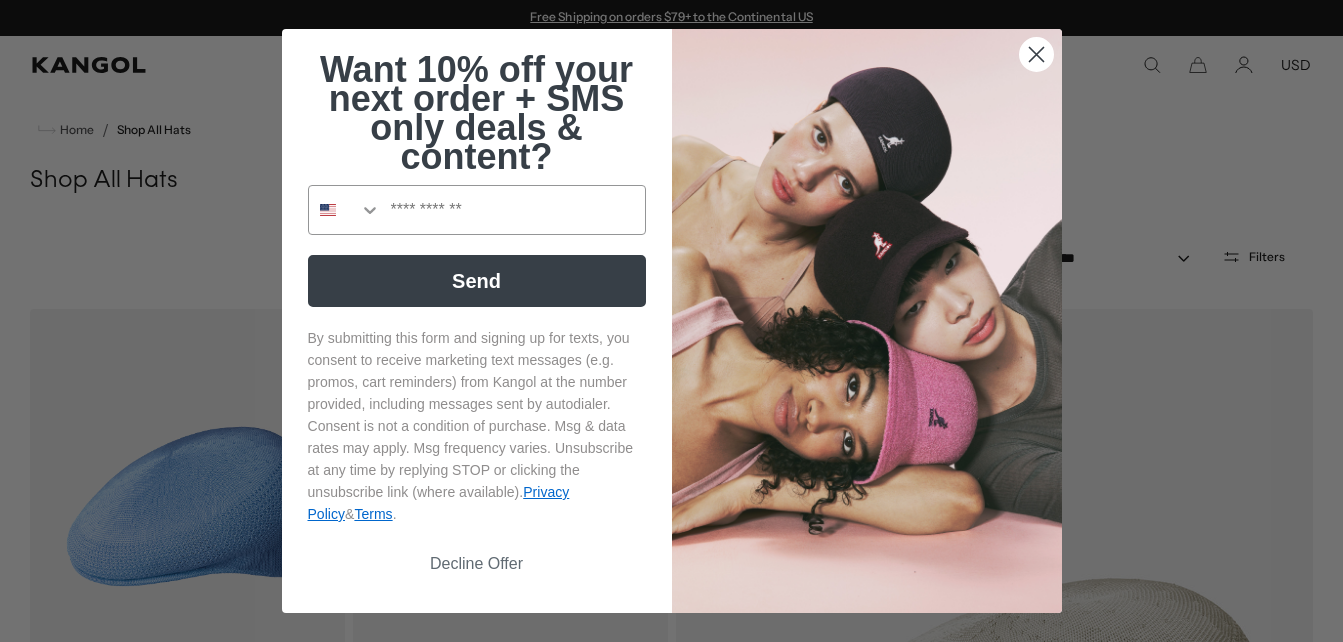 click 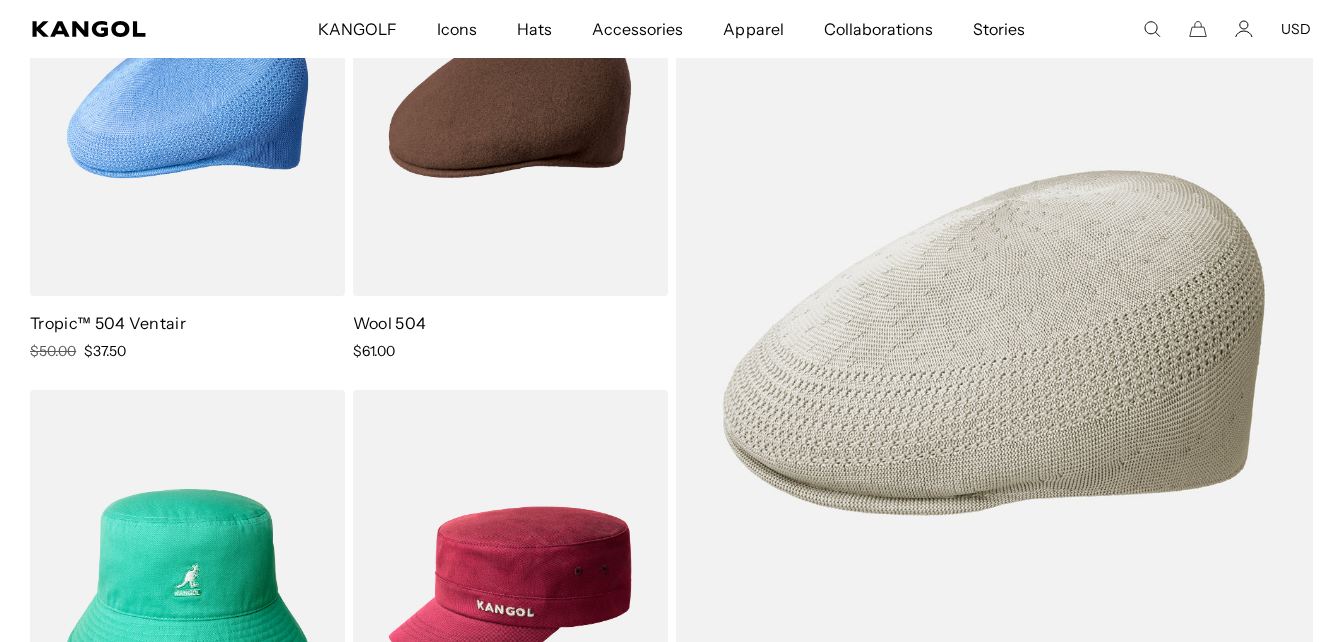 scroll, scrollTop: 500, scrollLeft: 0, axis: vertical 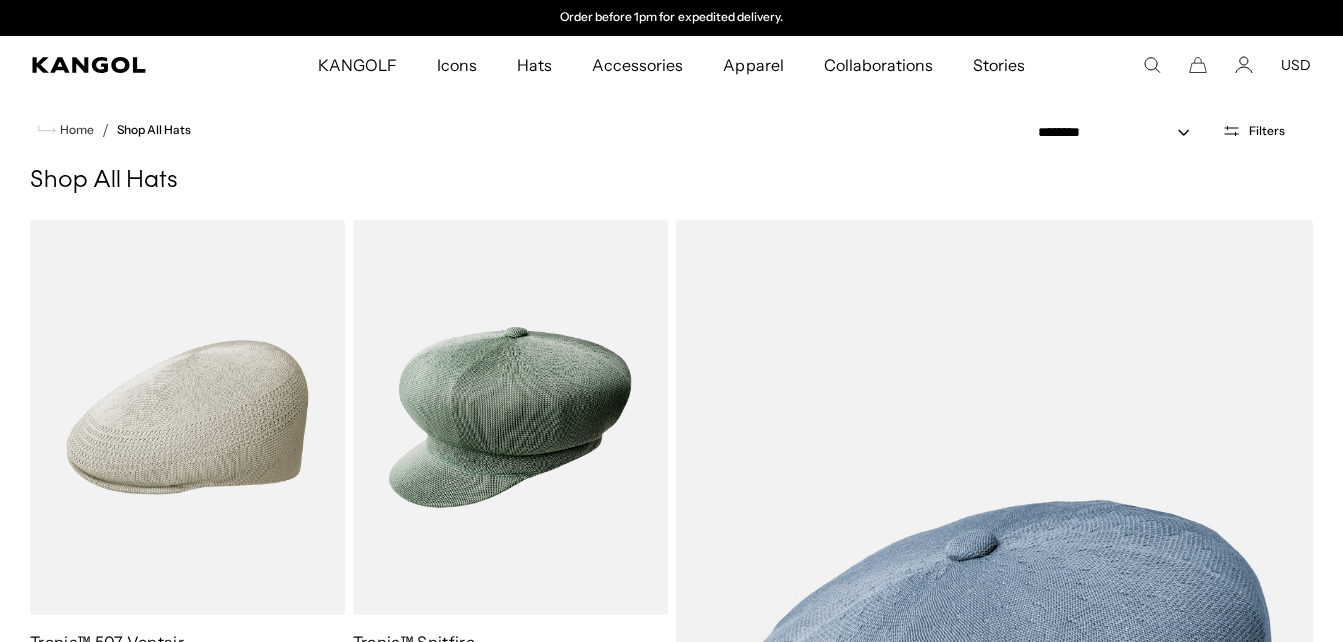 click 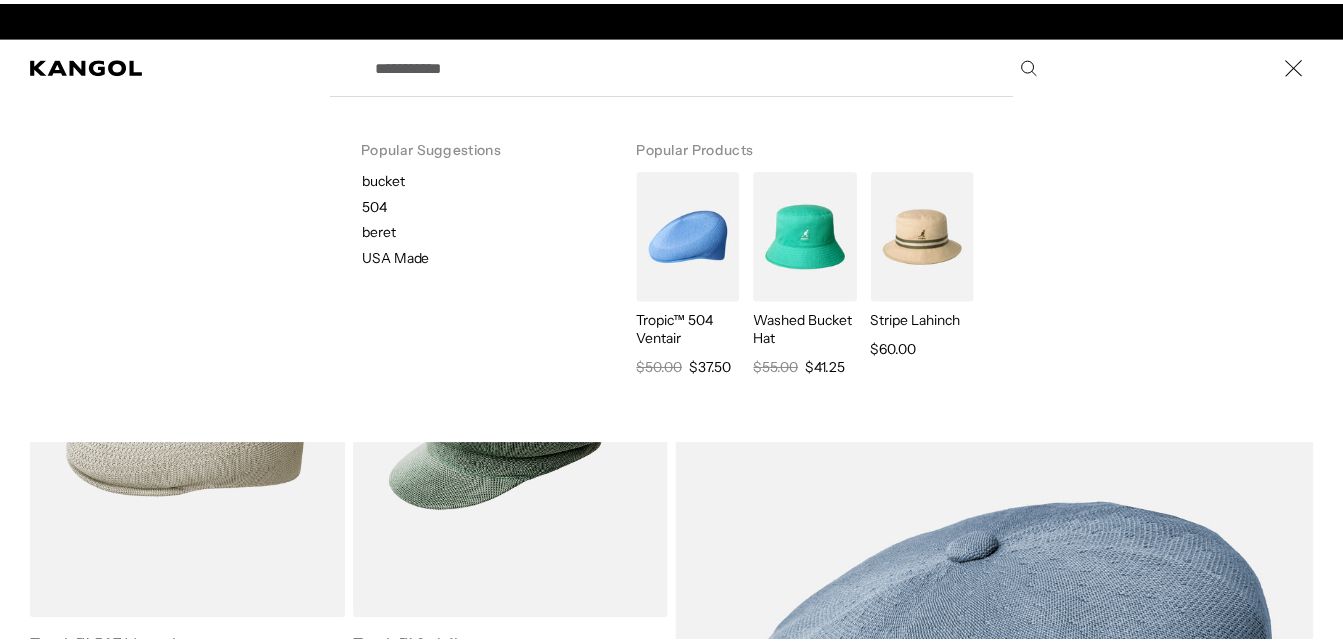 scroll, scrollTop: 0, scrollLeft: 0, axis: both 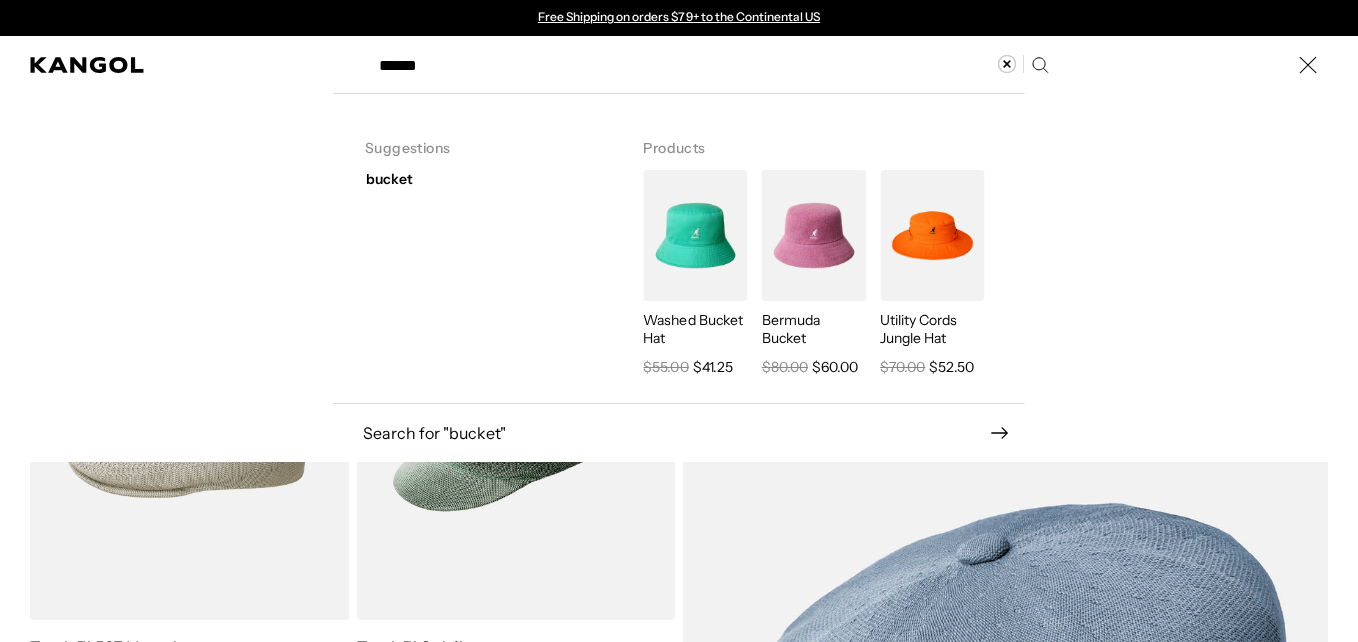 type on "******" 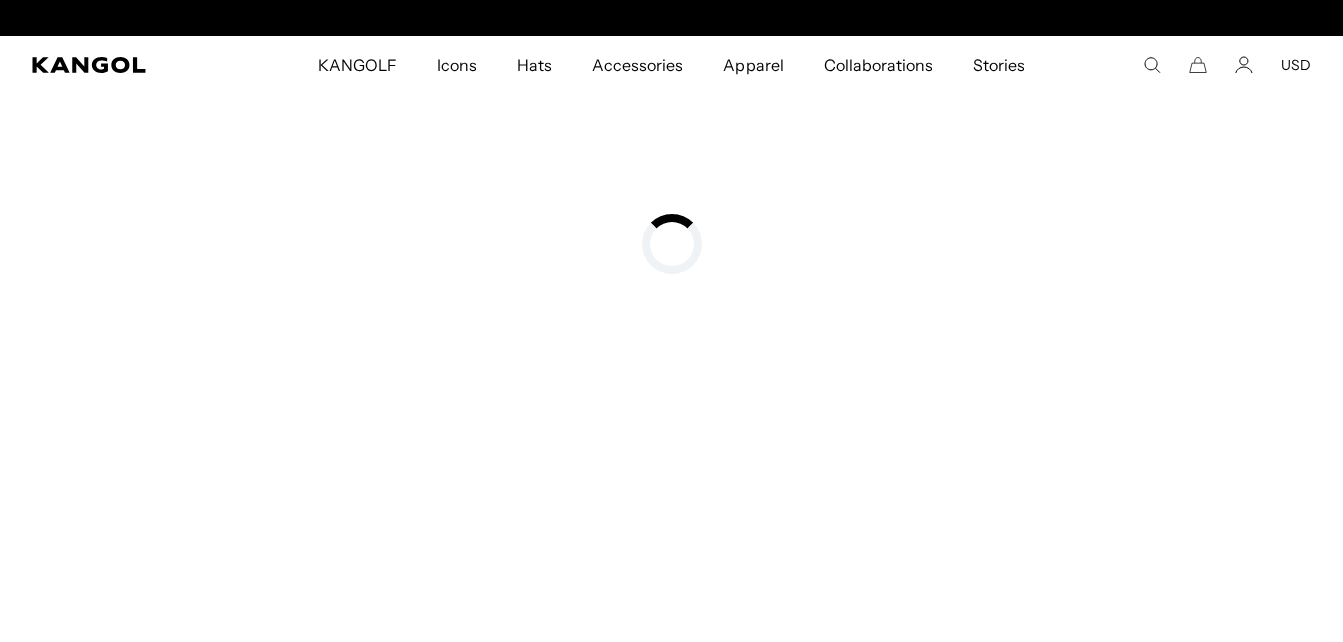 scroll 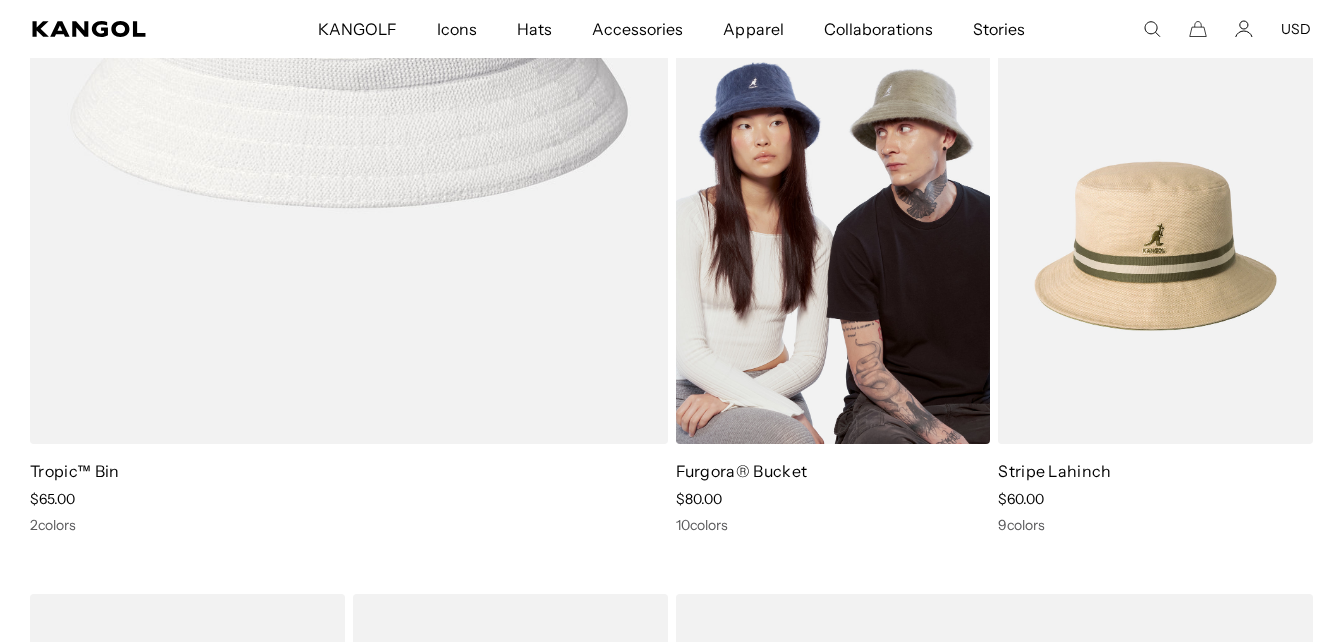 click at bounding box center [833, 245] 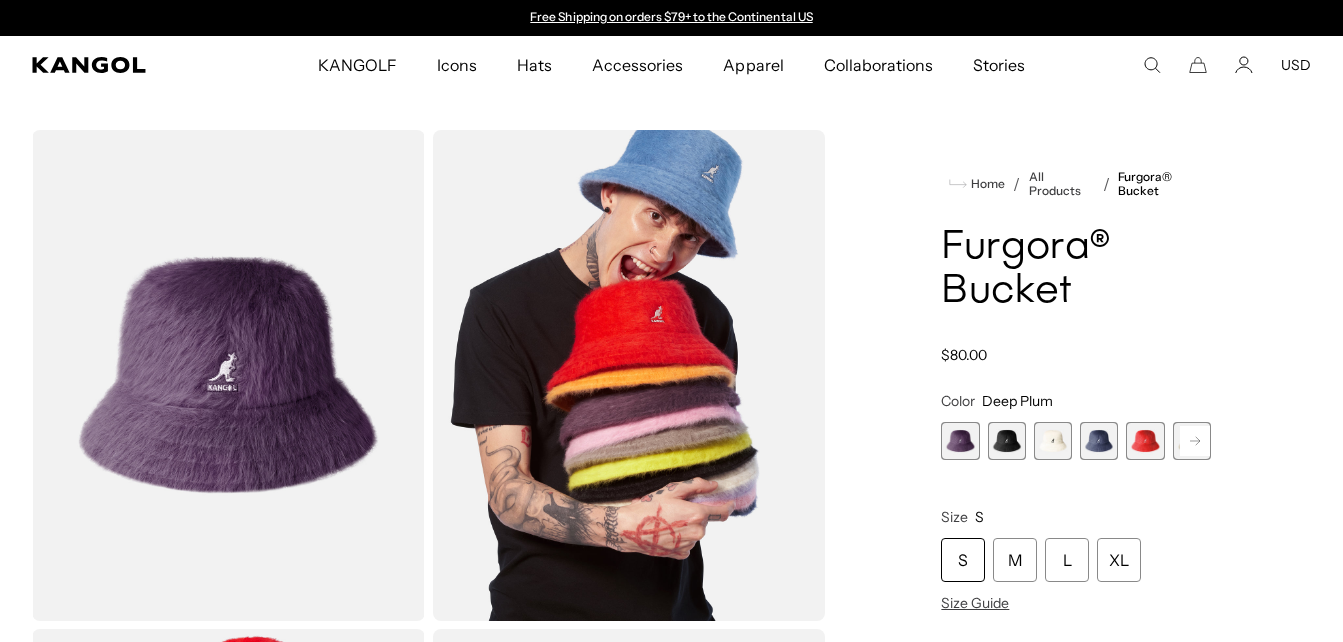 scroll, scrollTop: 0, scrollLeft: 0, axis: both 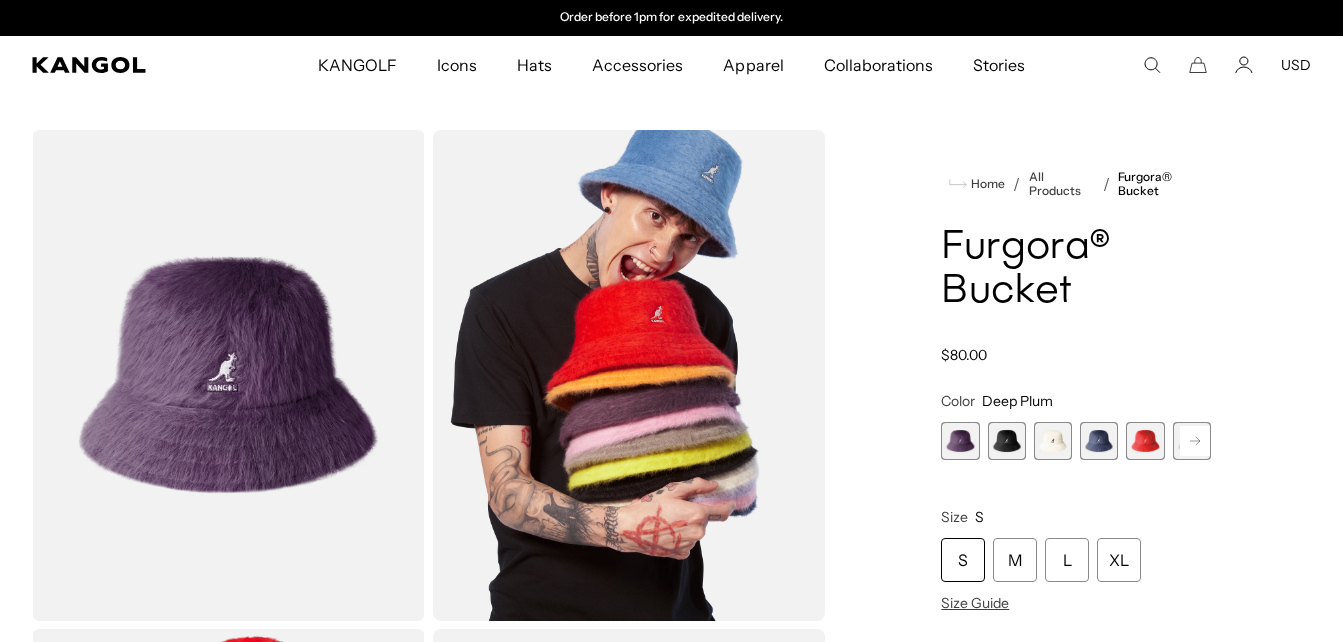 click at bounding box center (1007, 441) 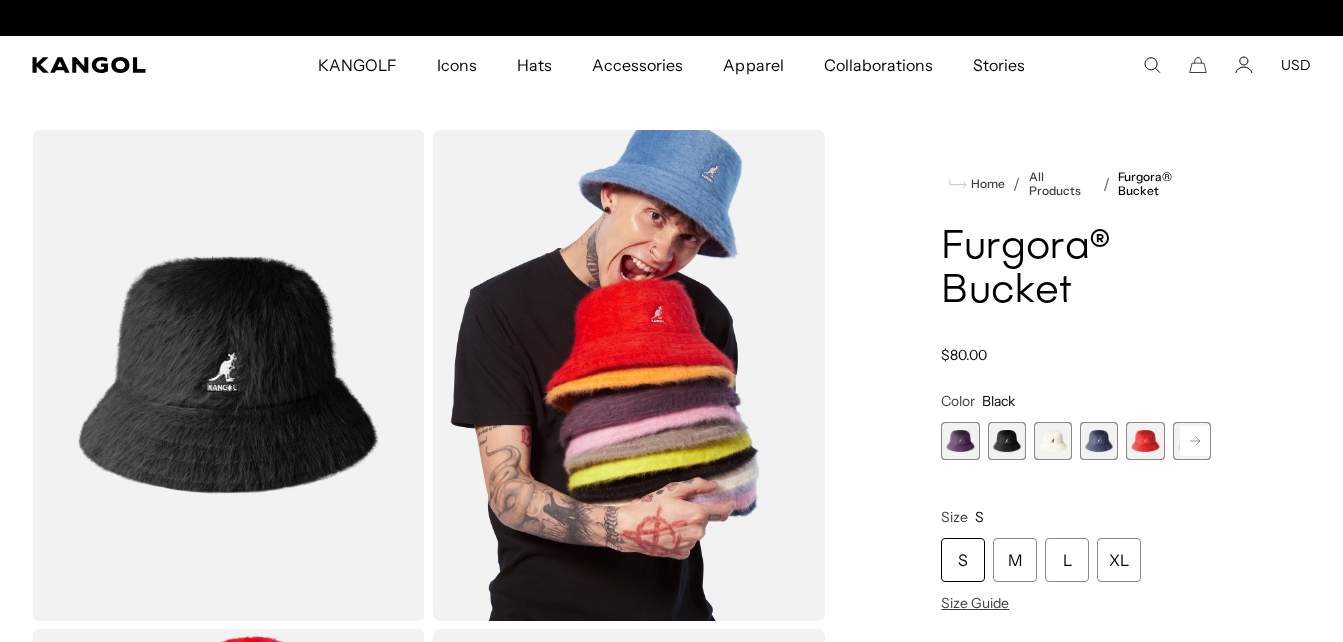 scroll, scrollTop: 0, scrollLeft: 0, axis: both 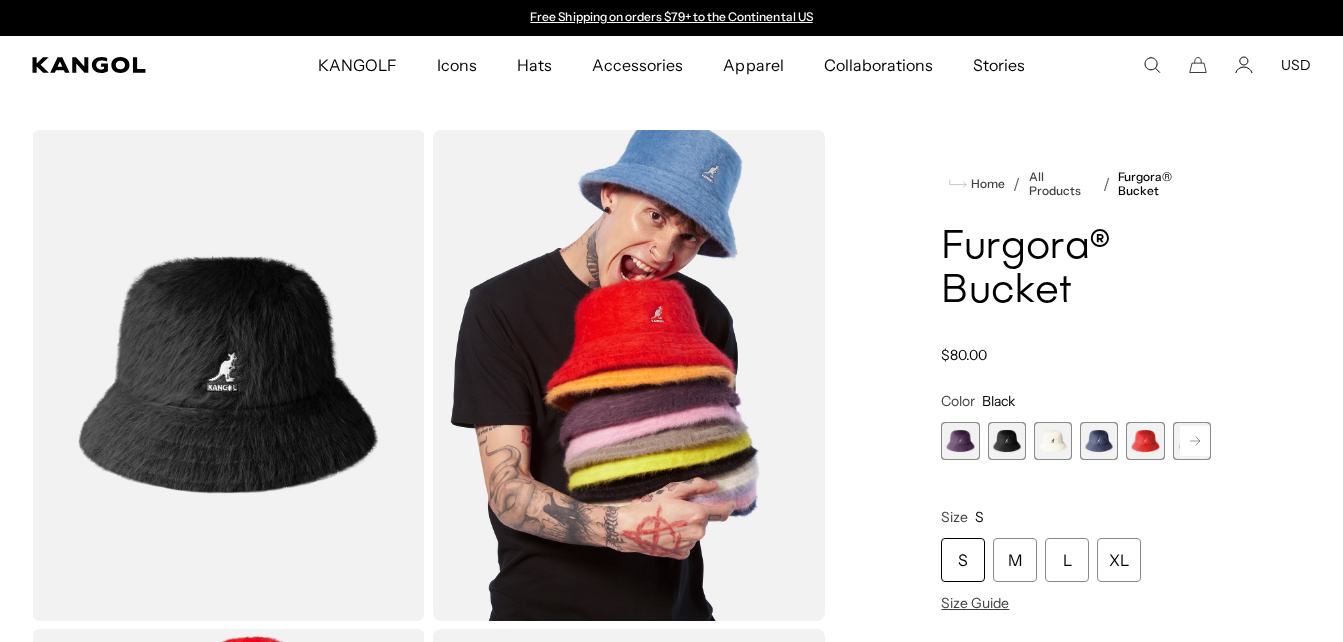 click at bounding box center [1007, 441] 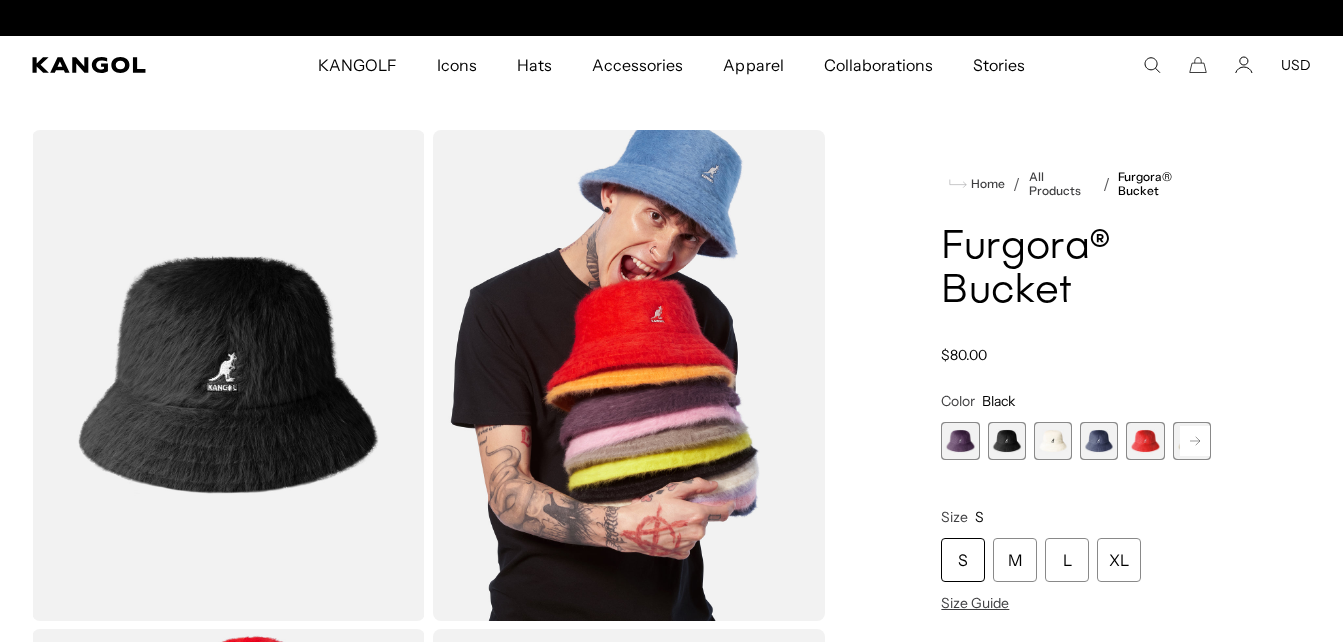 scroll, scrollTop: 0, scrollLeft: 412, axis: horizontal 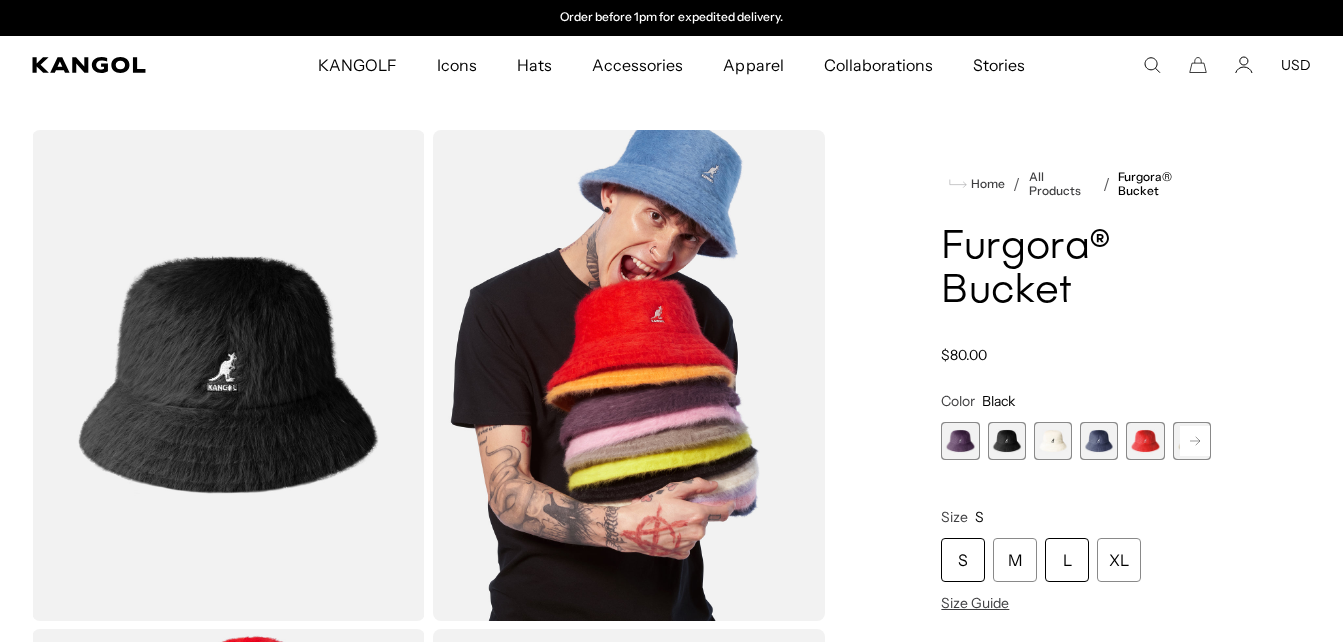 click on "L" at bounding box center [1067, 560] 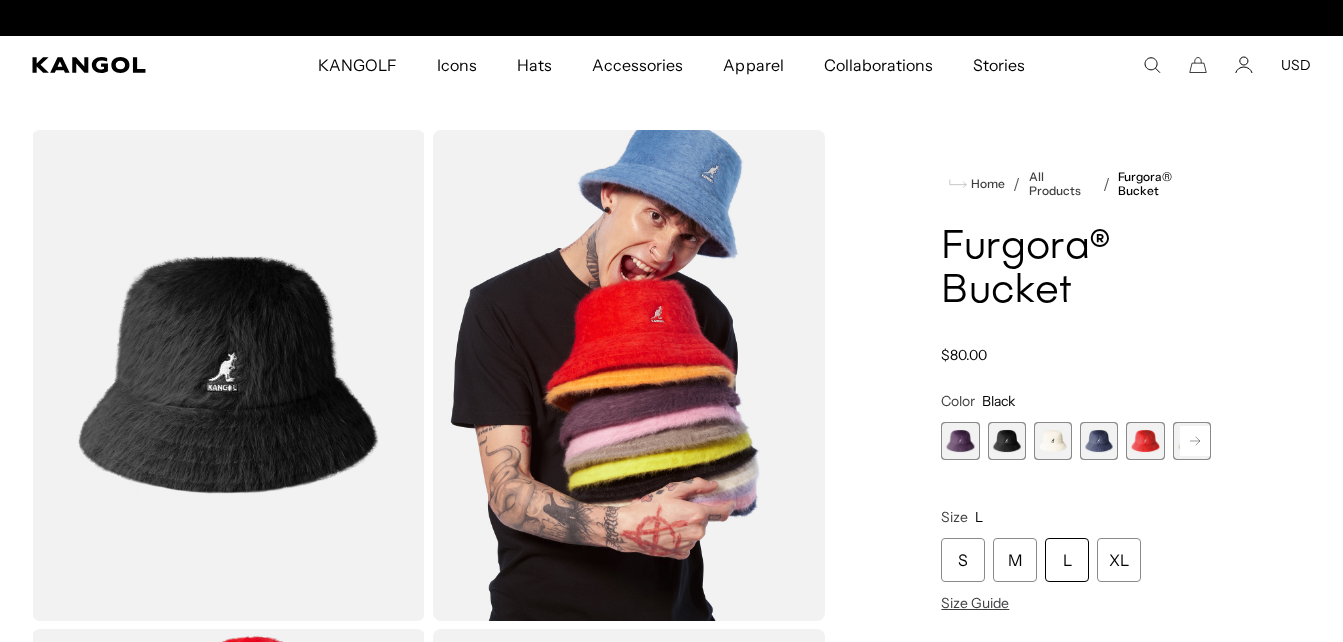scroll, scrollTop: 0, scrollLeft: 412, axis: horizontal 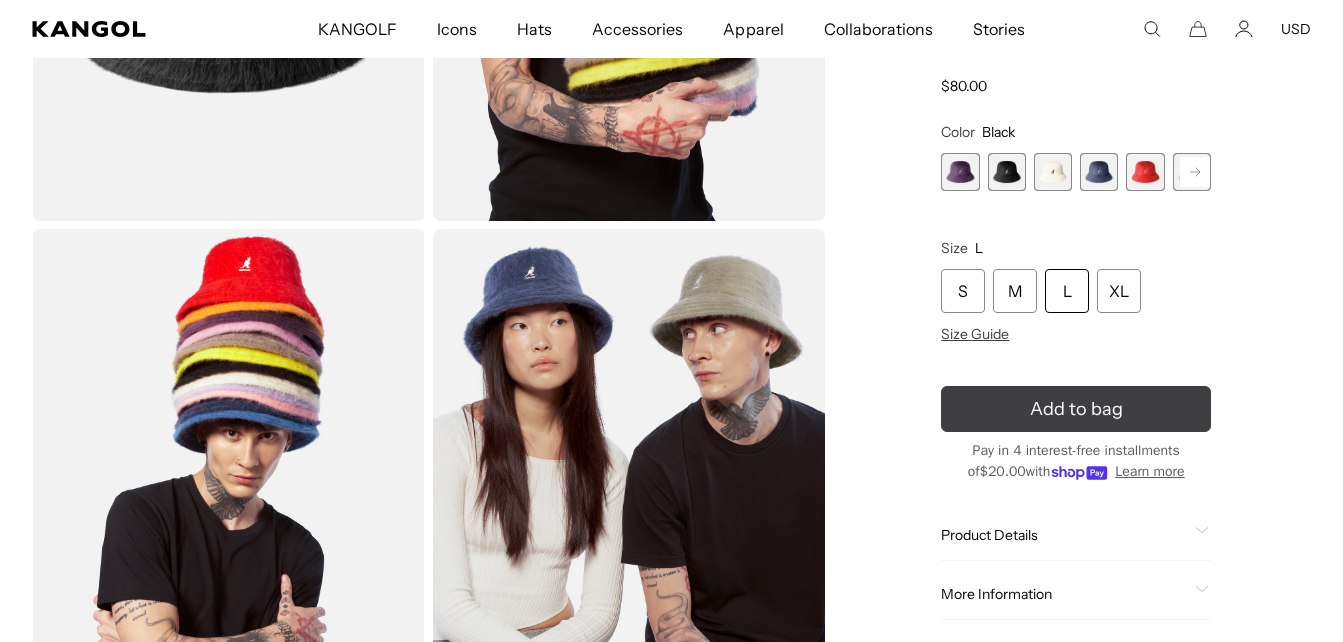 click on "Add to bag" at bounding box center (1076, 409) 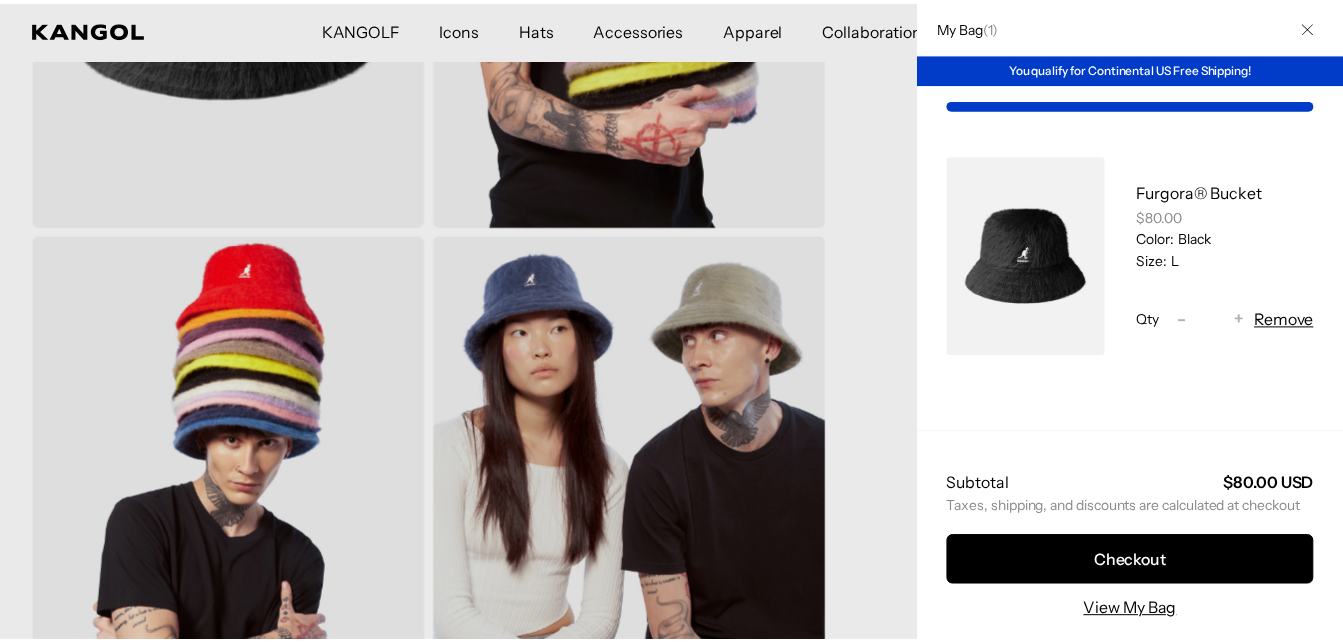 scroll, scrollTop: 0, scrollLeft: 412, axis: horizontal 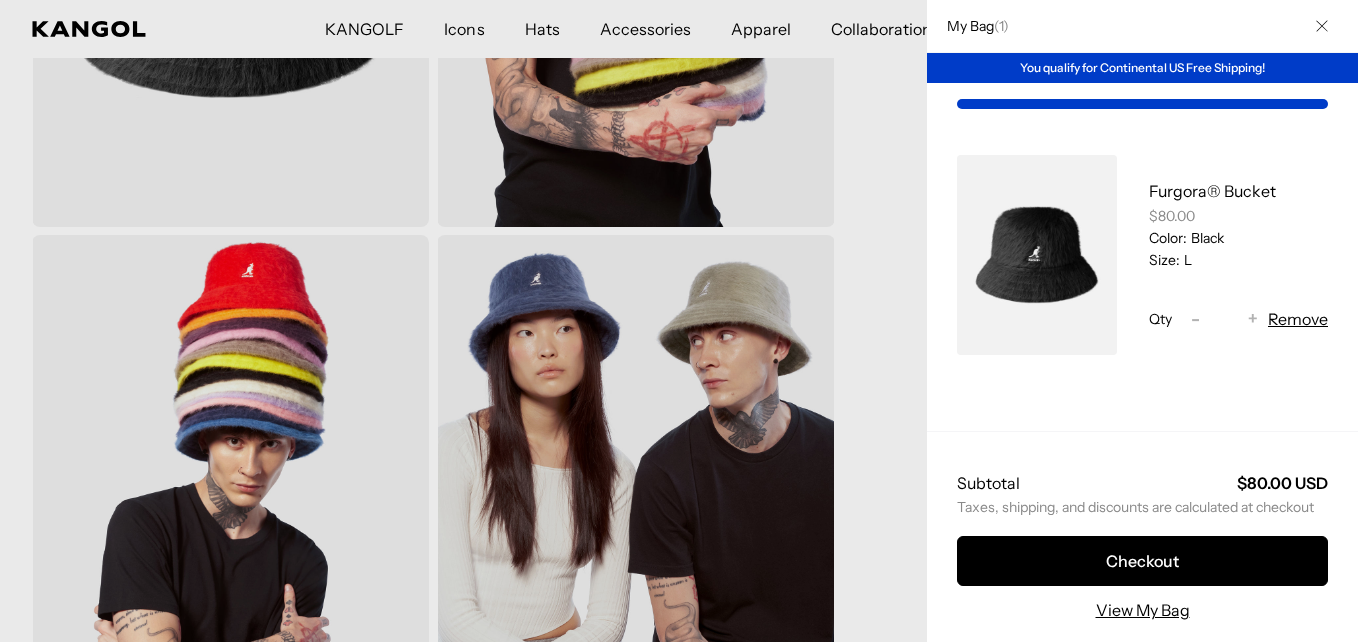 click at bounding box center (1322, 26) 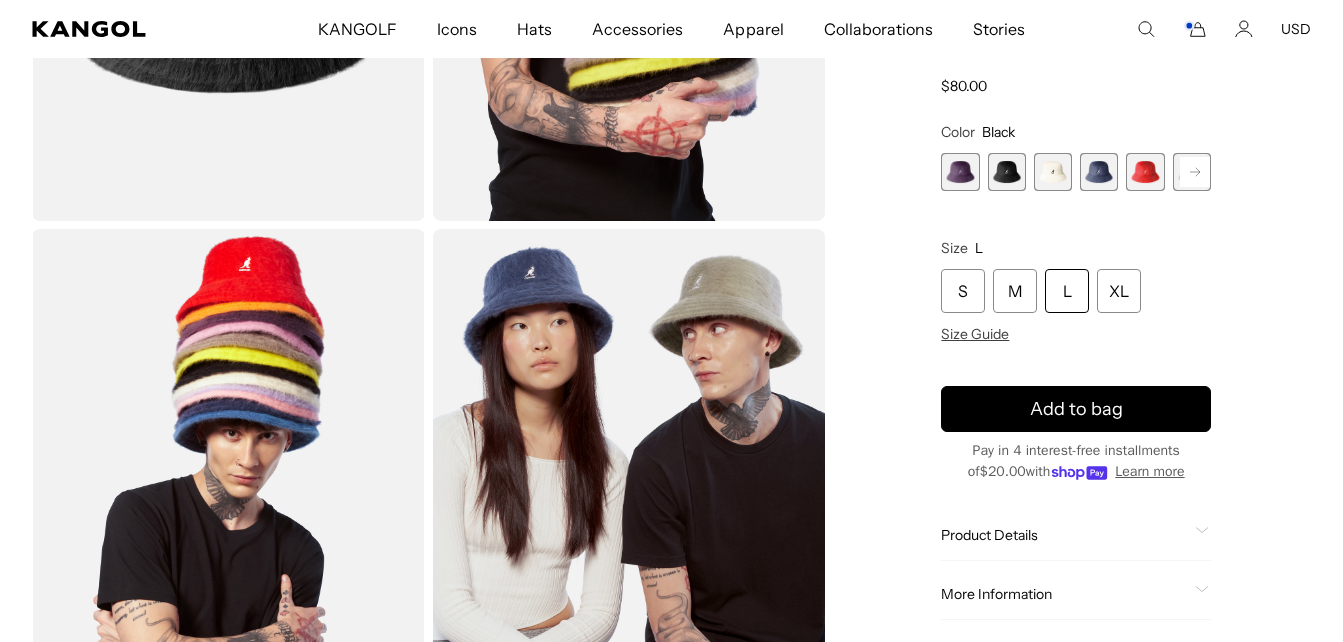 scroll, scrollTop: 0, scrollLeft: 0, axis: both 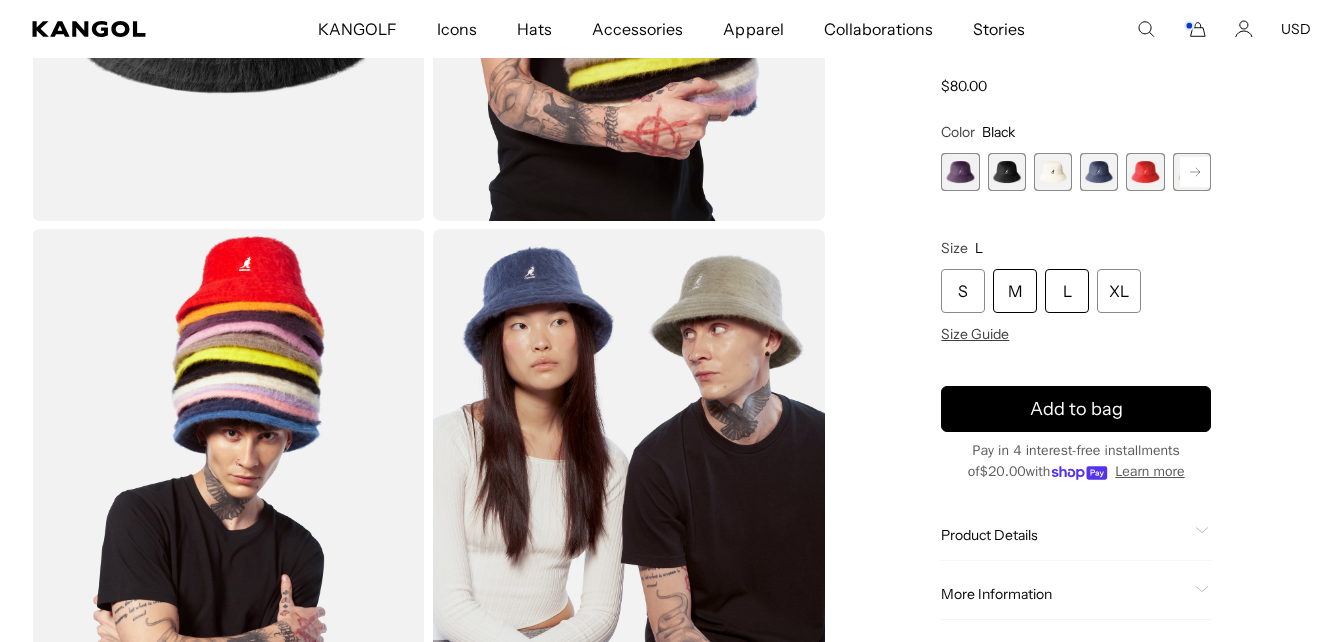 click on "M" at bounding box center [1015, 292] 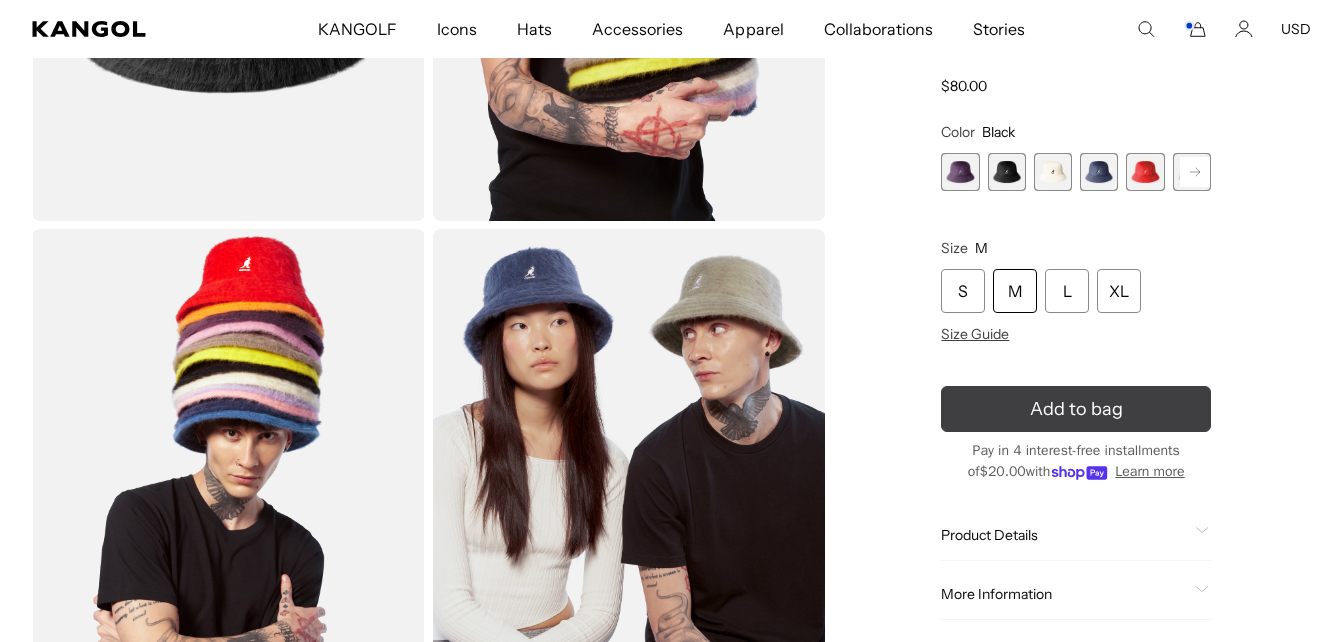 click 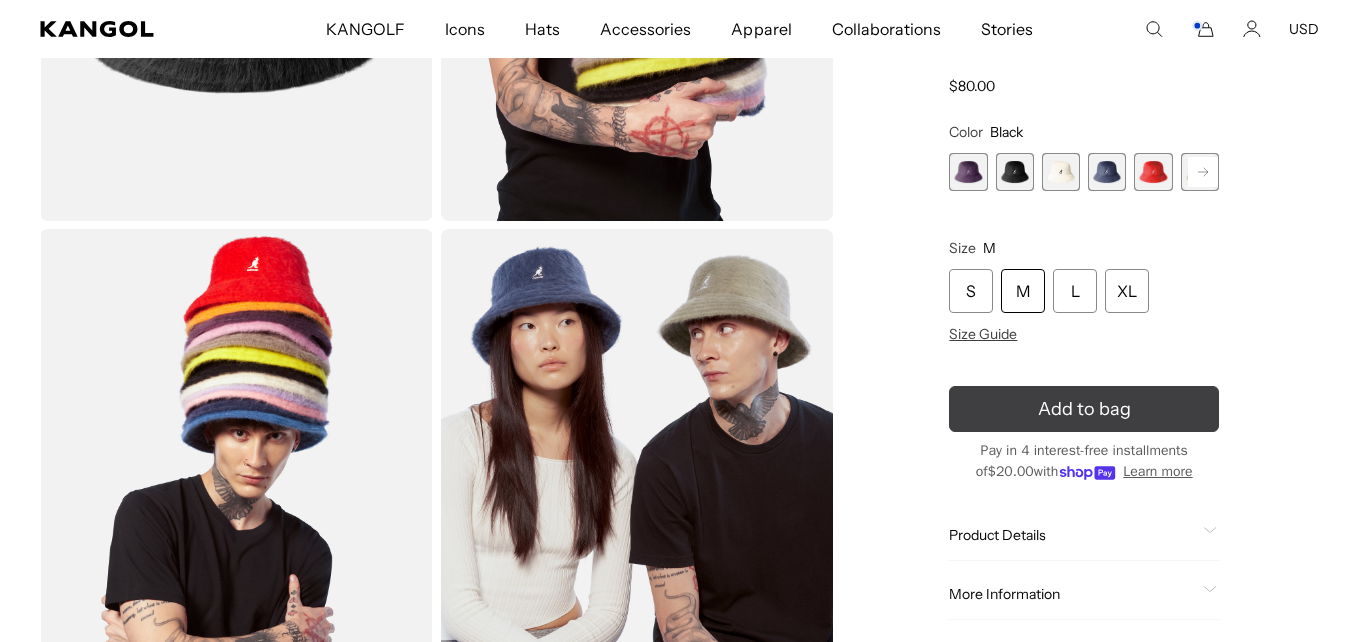 scroll, scrollTop: 0, scrollLeft: 412, axis: horizontal 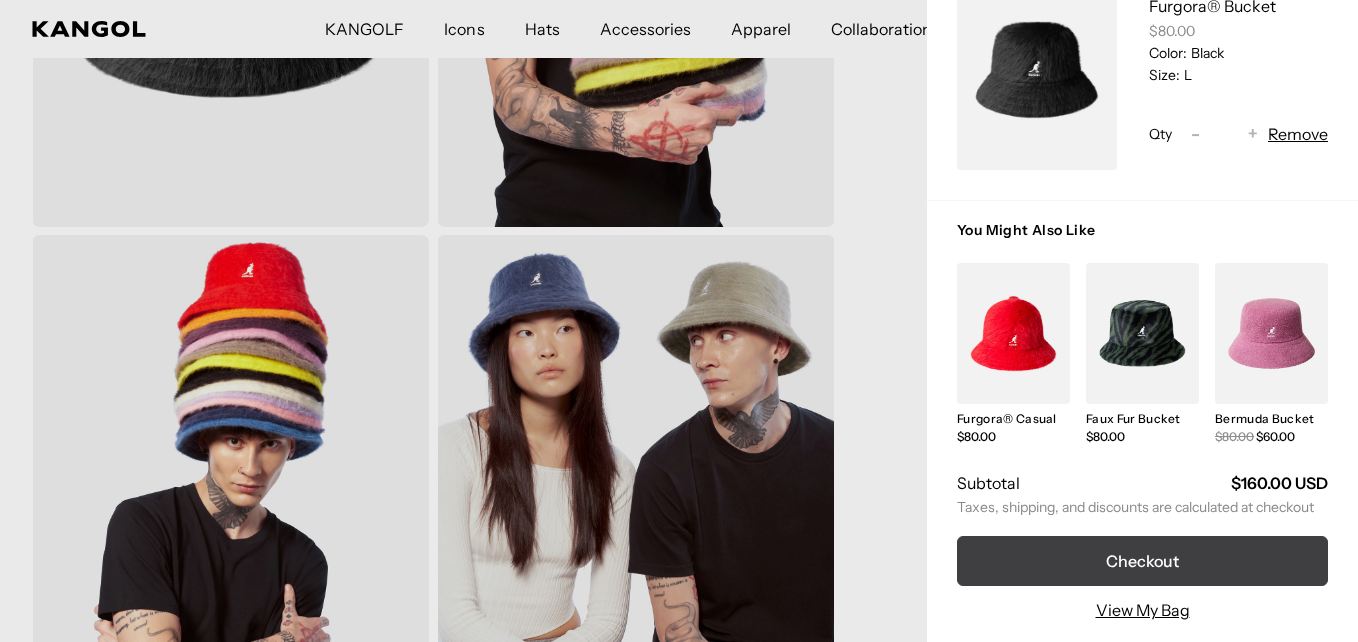 click on "Checkout" at bounding box center [1142, 561] 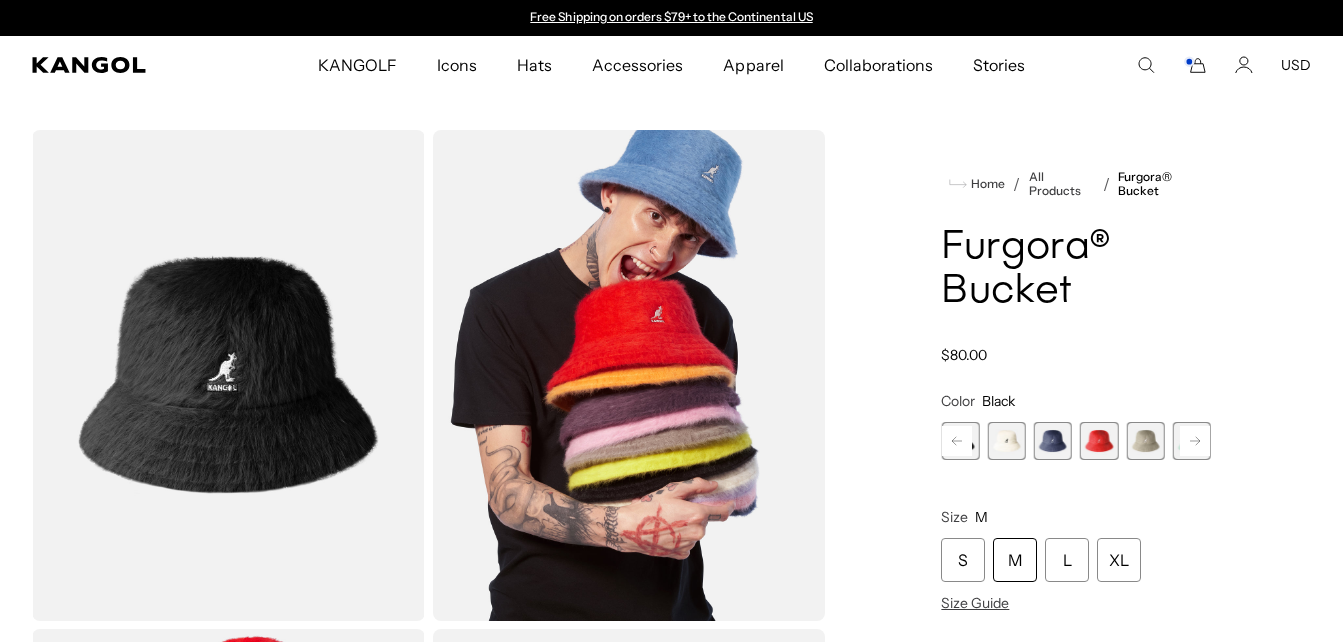 scroll, scrollTop: 0, scrollLeft: 0, axis: both 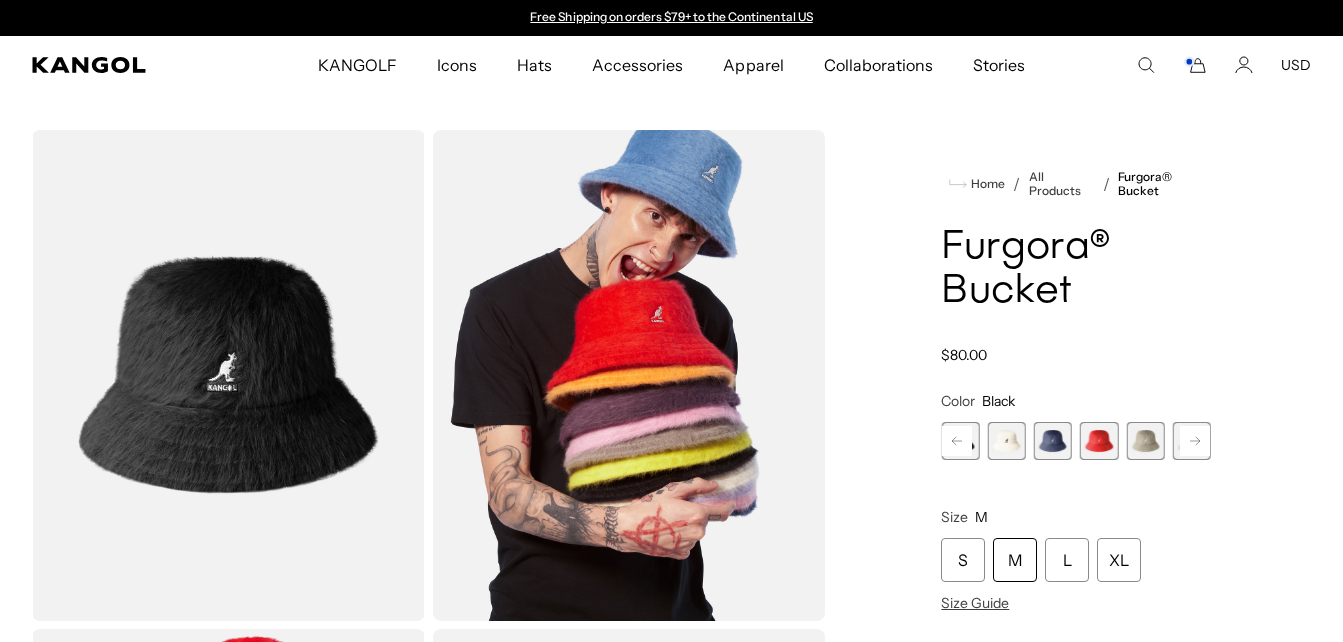 click 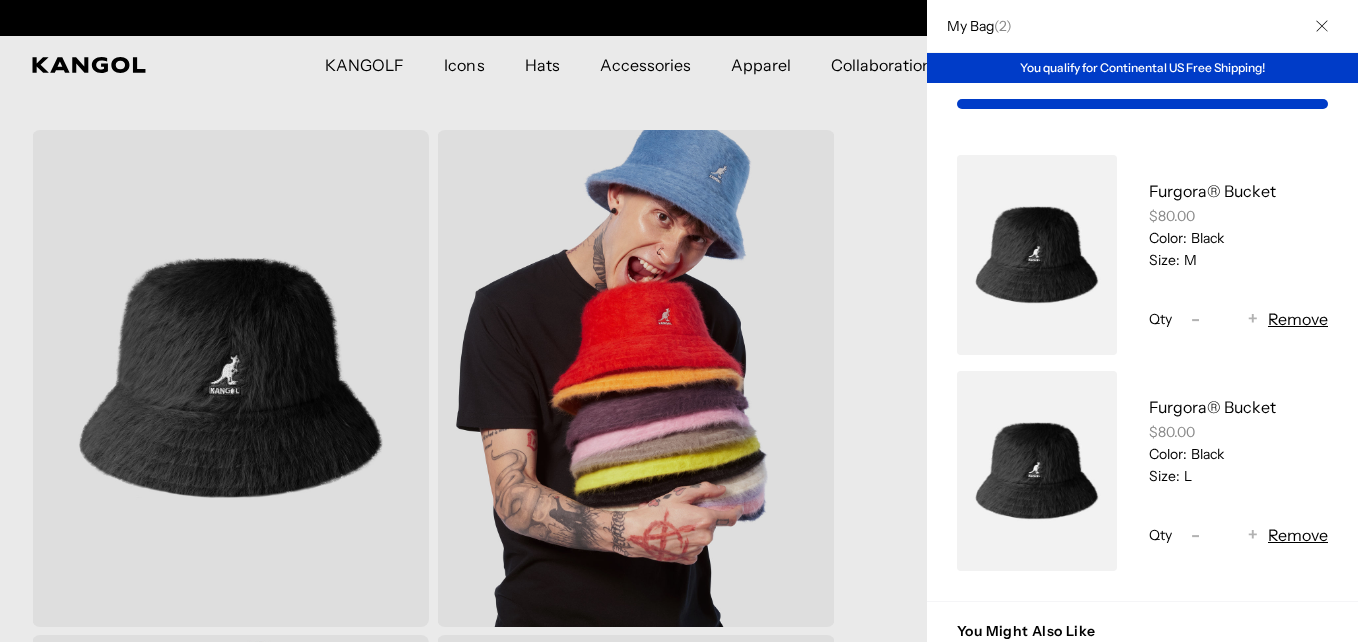 scroll, scrollTop: 0, scrollLeft: 0, axis: both 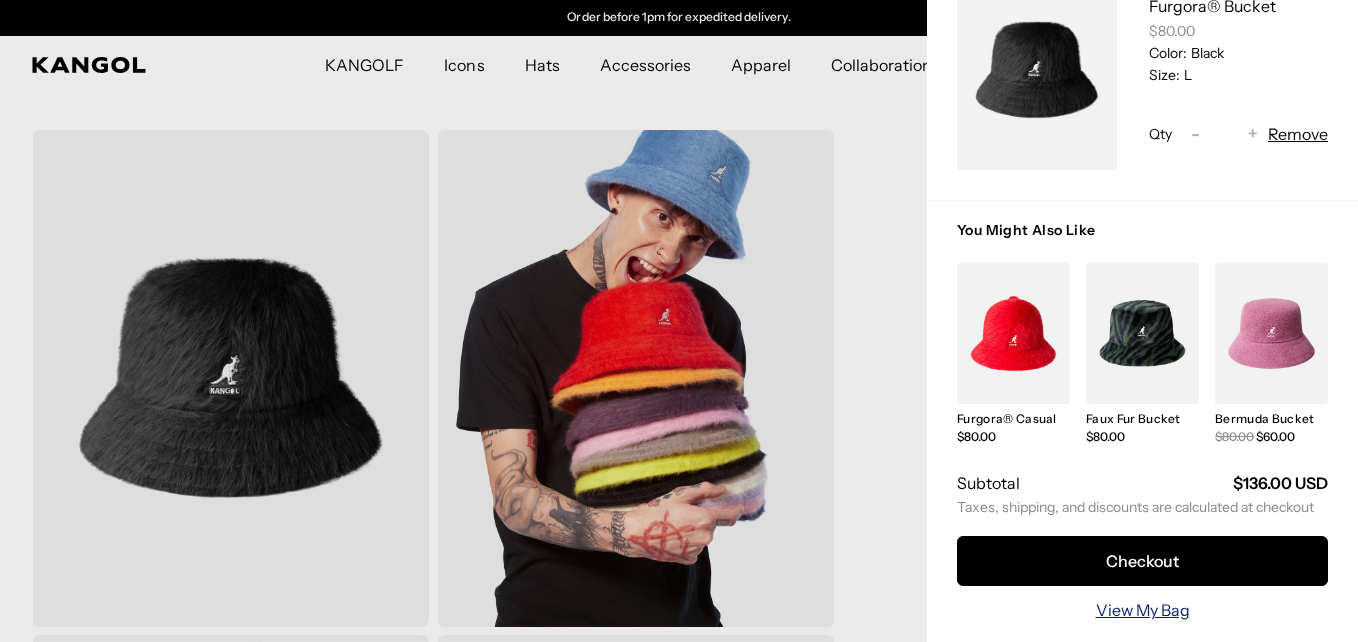 click on "View My Bag" at bounding box center (1143, 610) 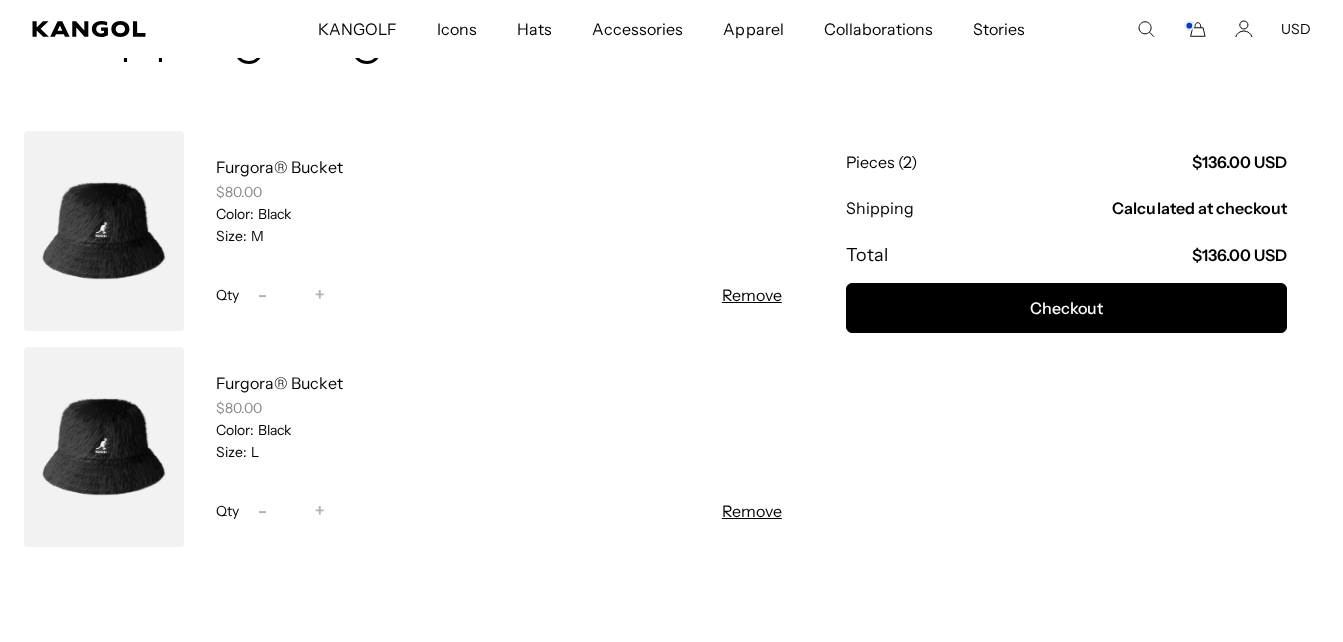scroll, scrollTop: 200, scrollLeft: 0, axis: vertical 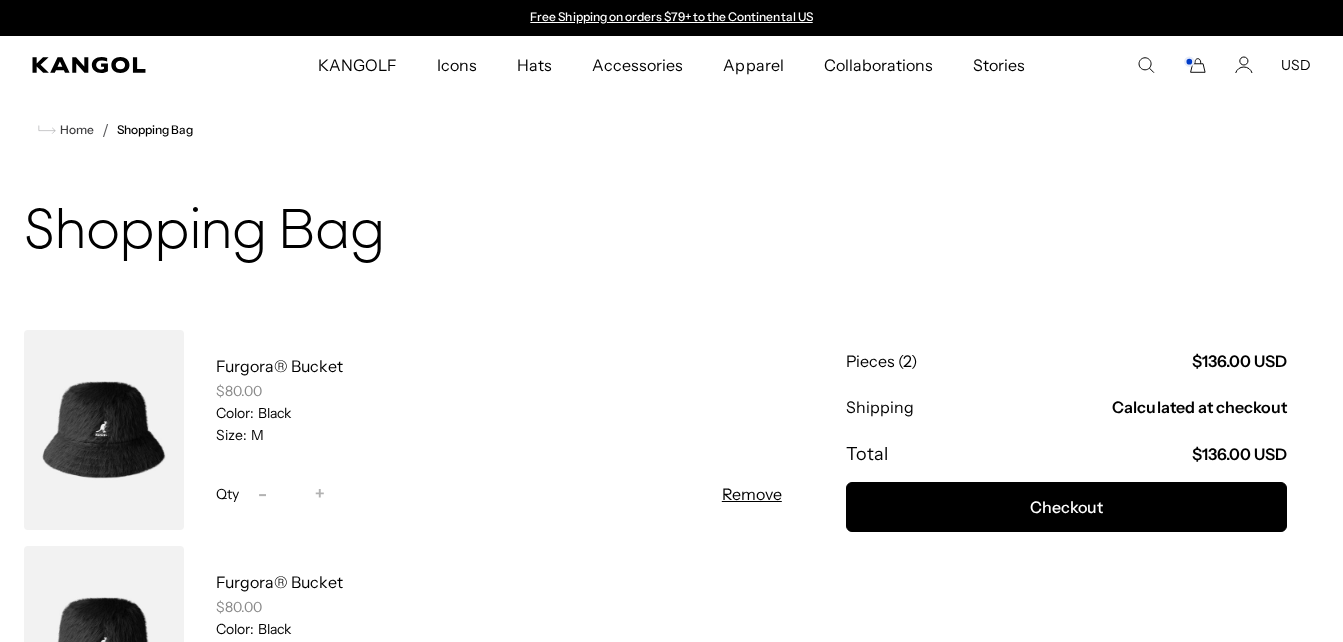 click 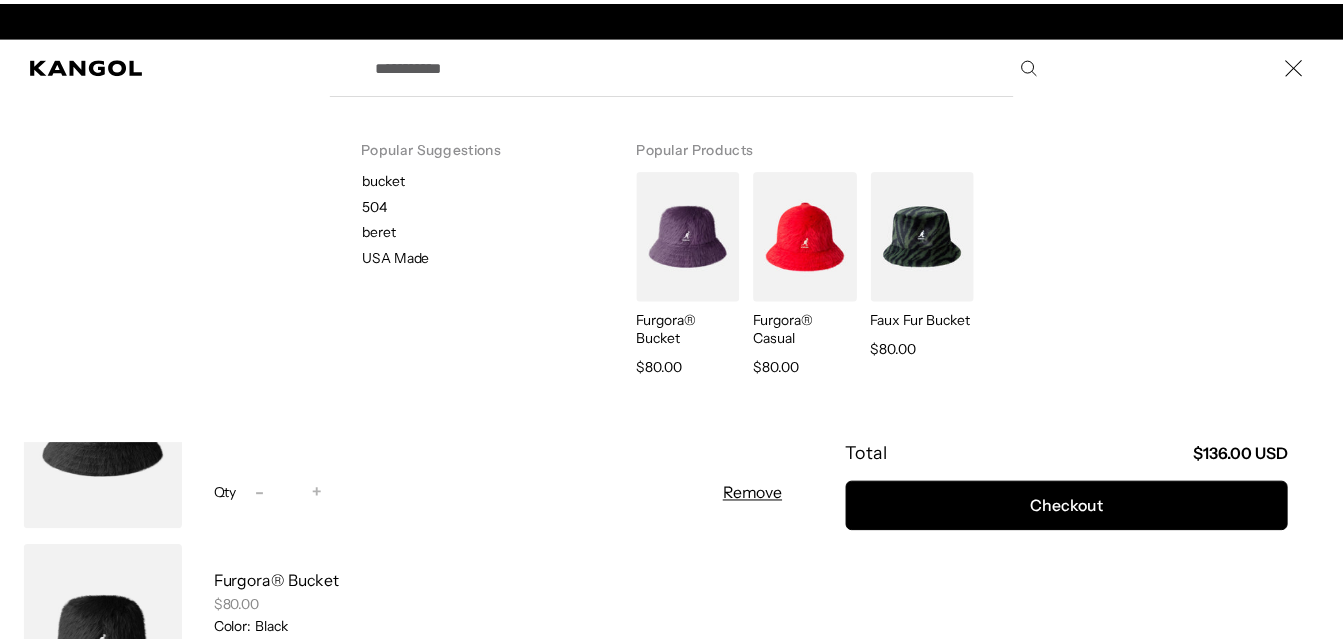 scroll, scrollTop: 0, scrollLeft: 412, axis: horizontal 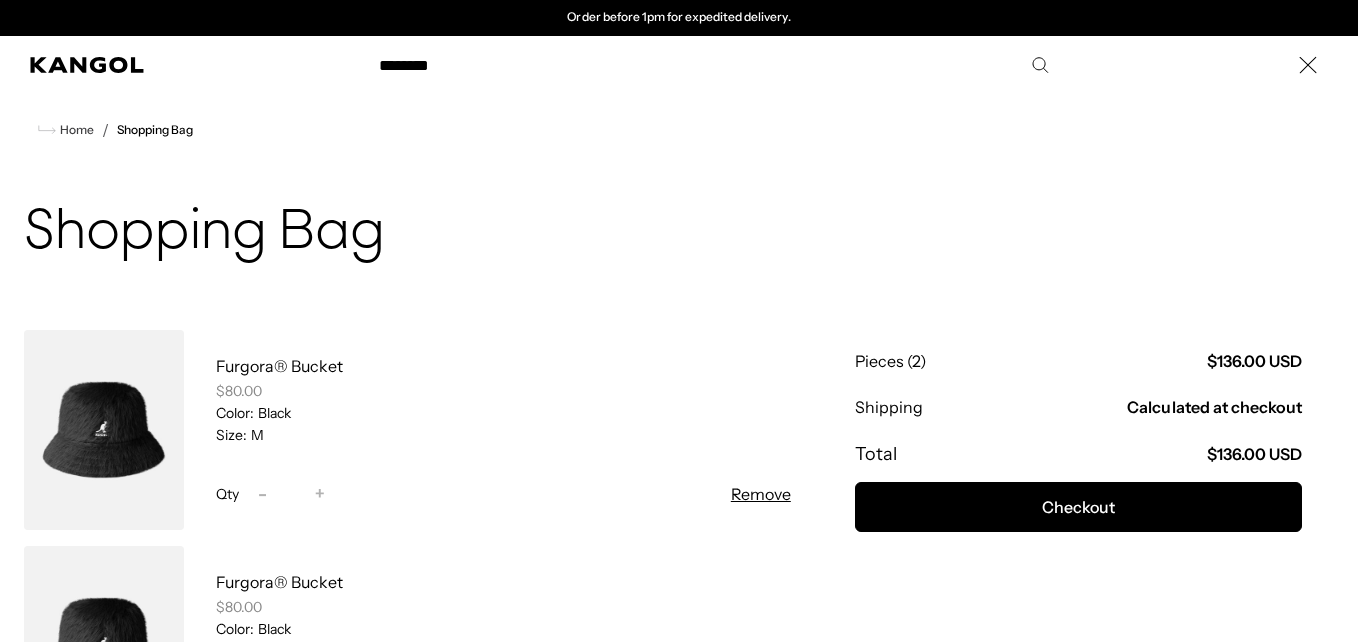 type on "********" 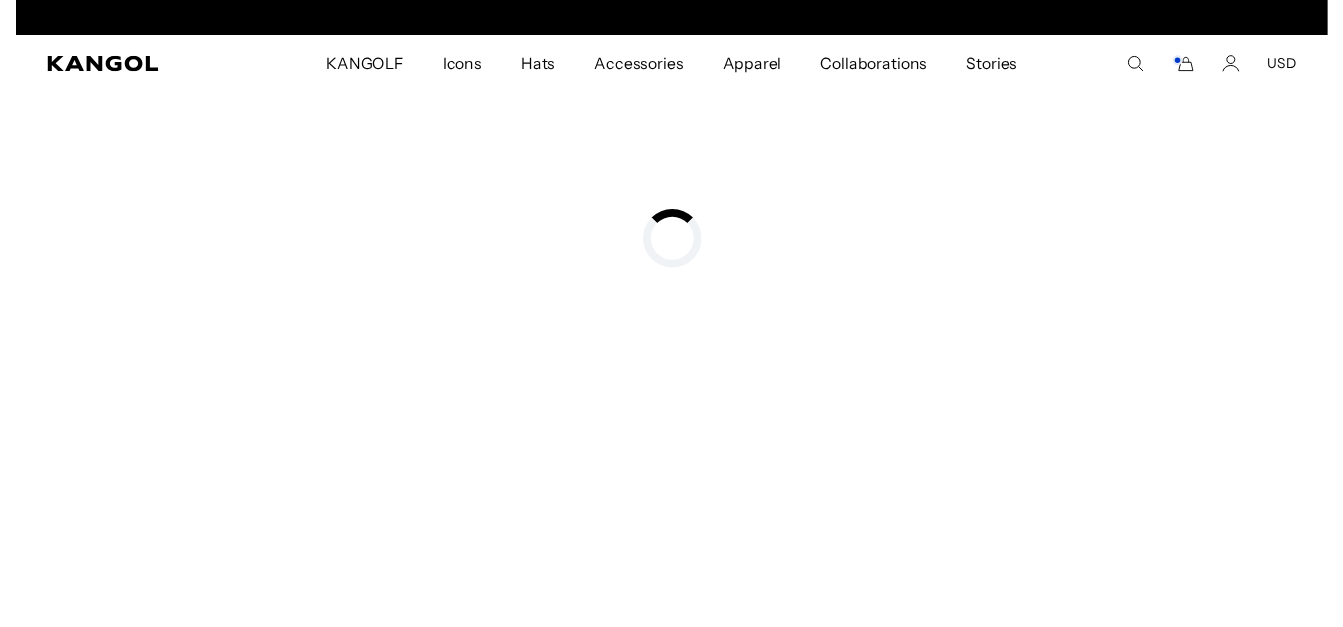 scroll, scrollTop: 0, scrollLeft: 0, axis: both 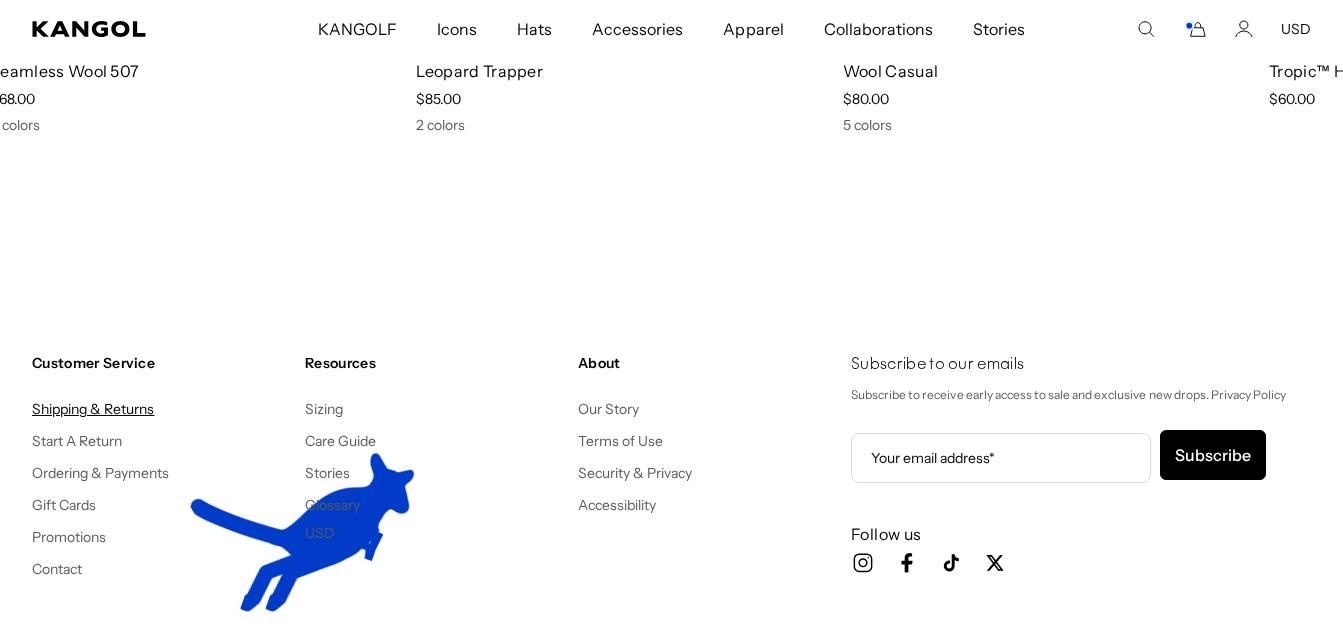 click on "Shipping & Returns" at bounding box center (93, 409) 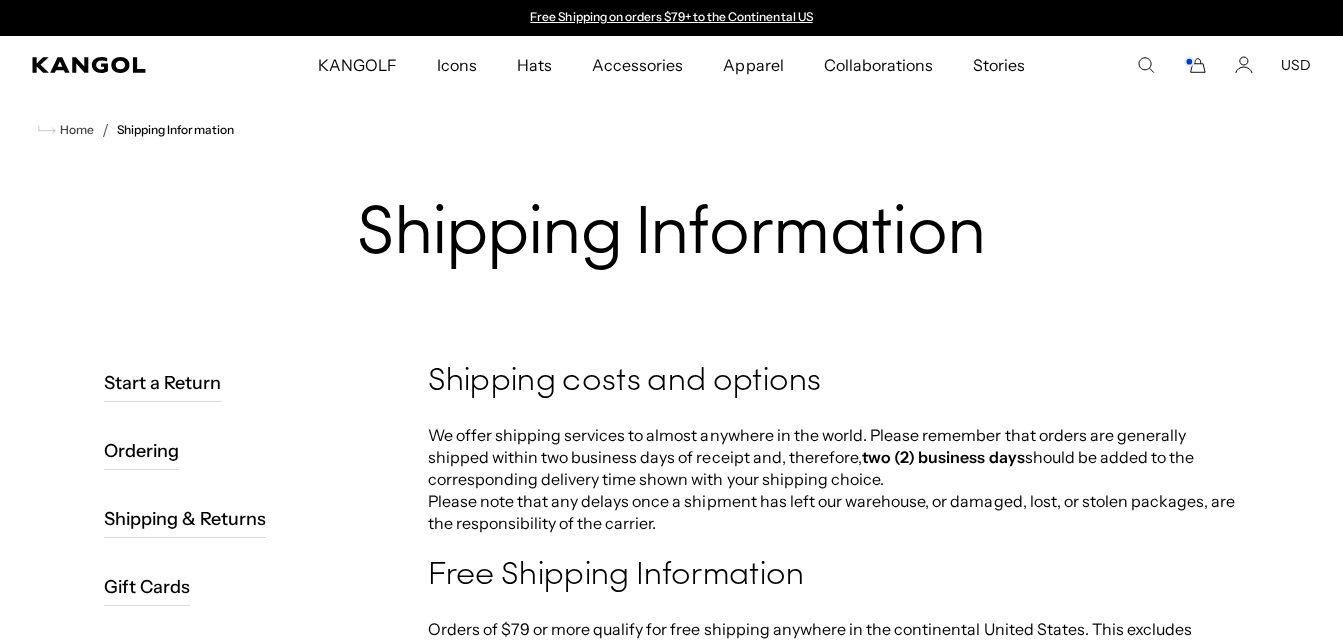 scroll, scrollTop: 0, scrollLeft: 0, axis: both 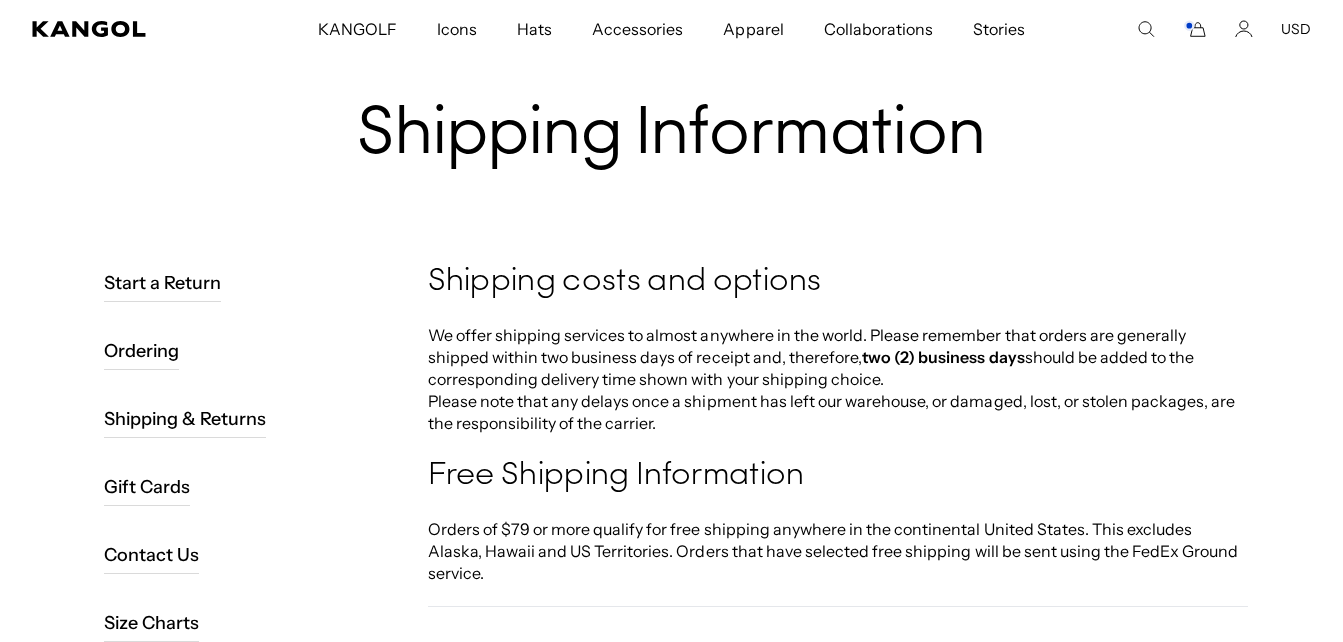 click on "Shipping & Returns" at bounding box center (185, 419) 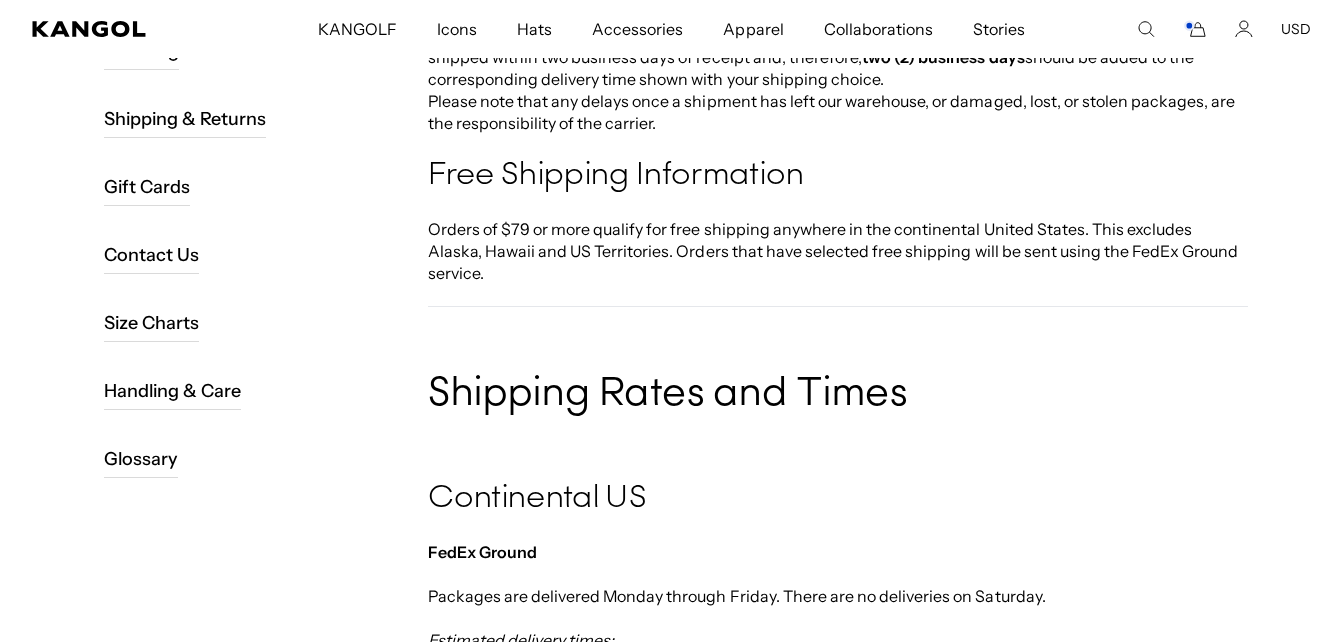 scroll, scrollTop: 0, scrollLeft: 0, axis: both 